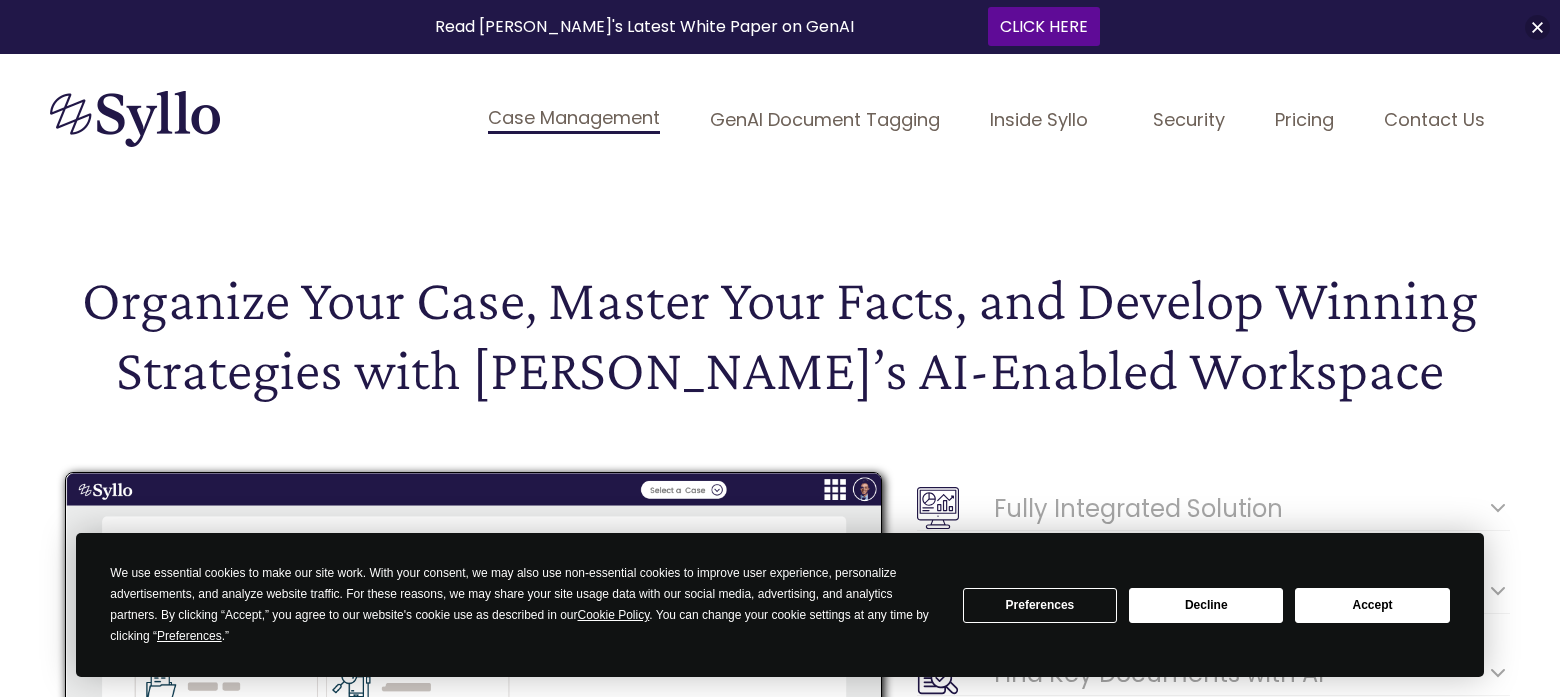 scroll, scrollTop: 0, scrollLeft: 0, axis: both 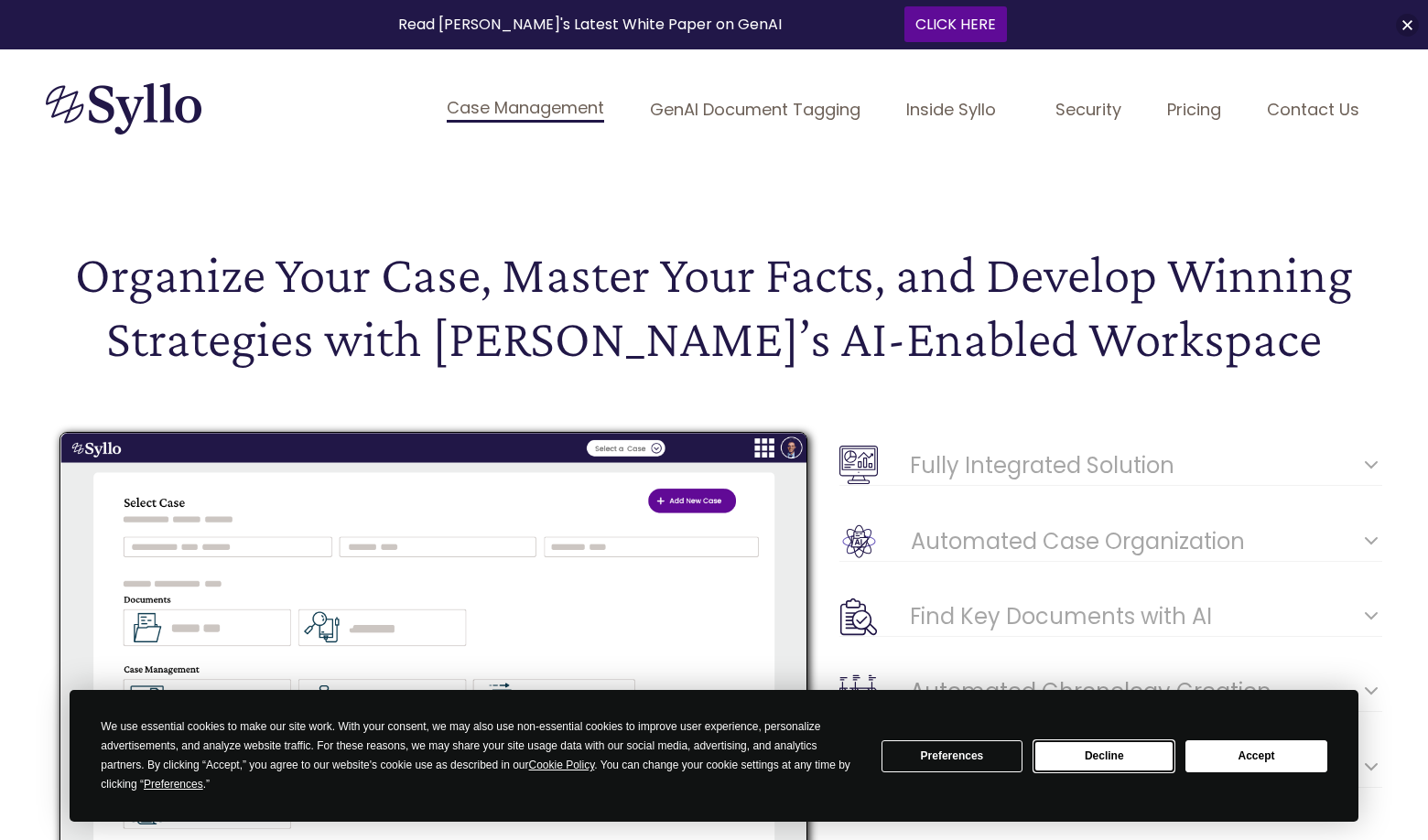 click on "Decline" at bounding box center [1104, 756] 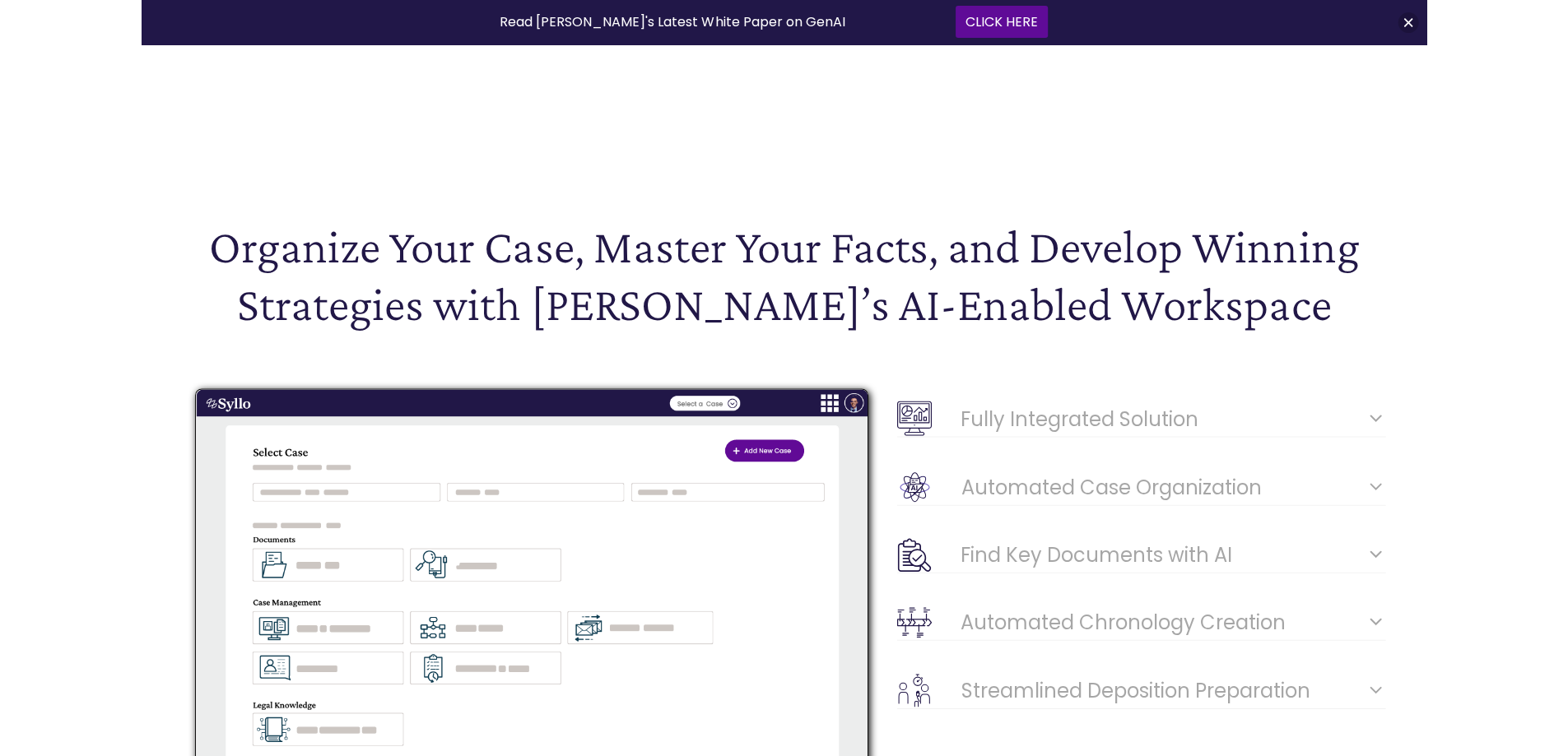 scroll, scrollTop: 7, scrollLeft: 0, axis: vertical 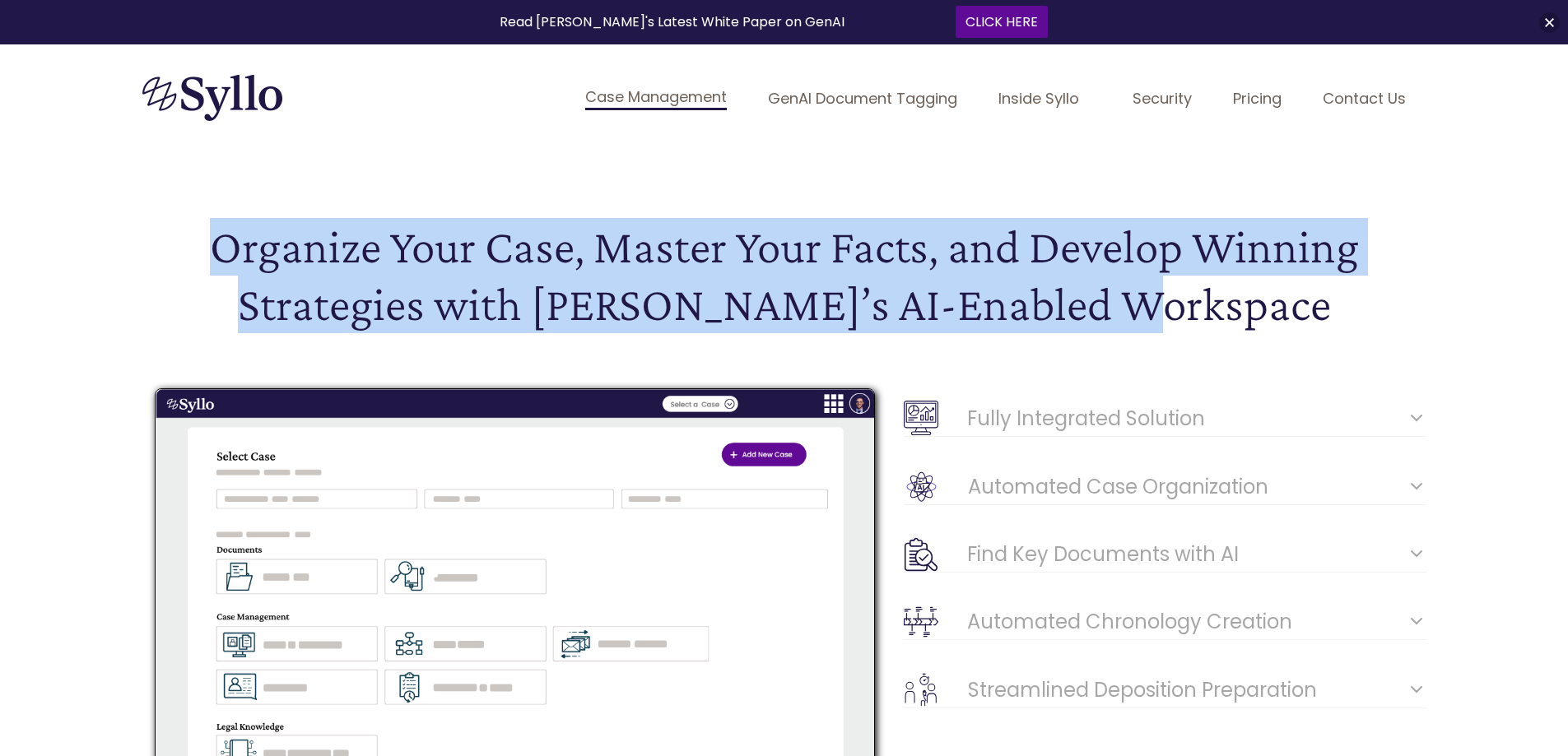 drag, startPoint x: 1455, startPoint y: 320, endPoint x: 190, endPoint y: 272, distance: 1265.91 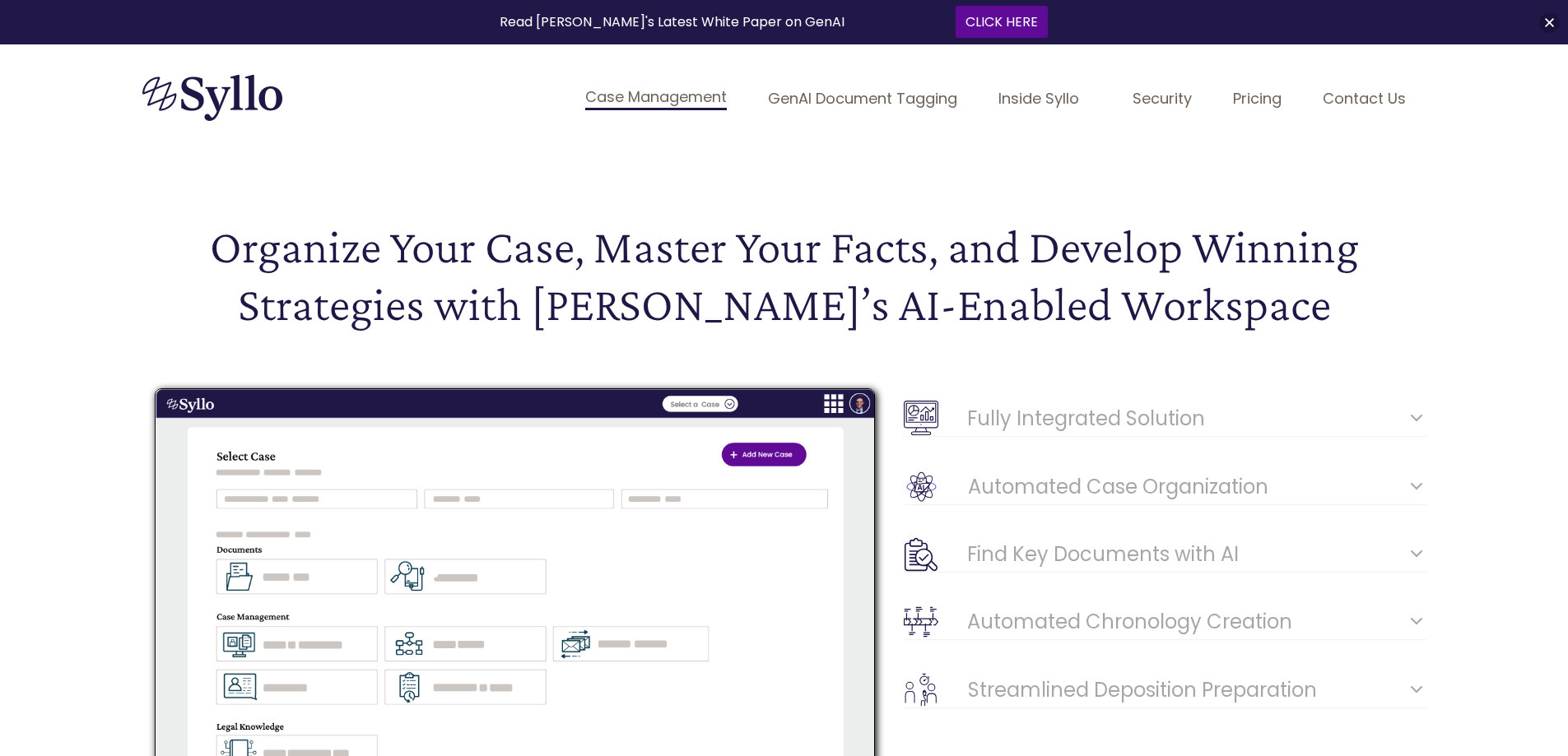 drag, startPoint x: 1346, startPoint y: 307, endPoint x: 1346, endPoint y: 330, distance: 23 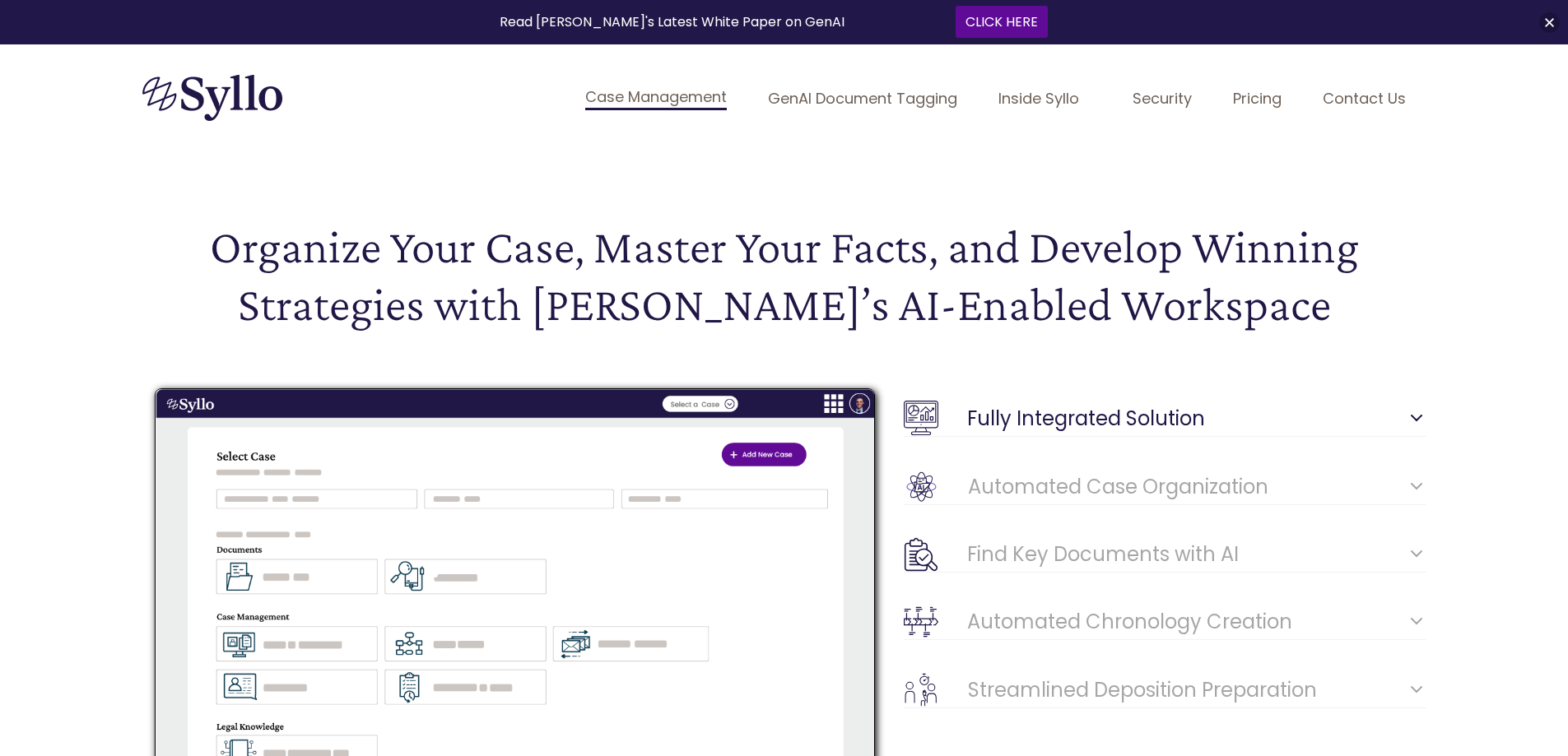 scroll, scrollTop: 165, scrollLeft: 0, axis: vertical 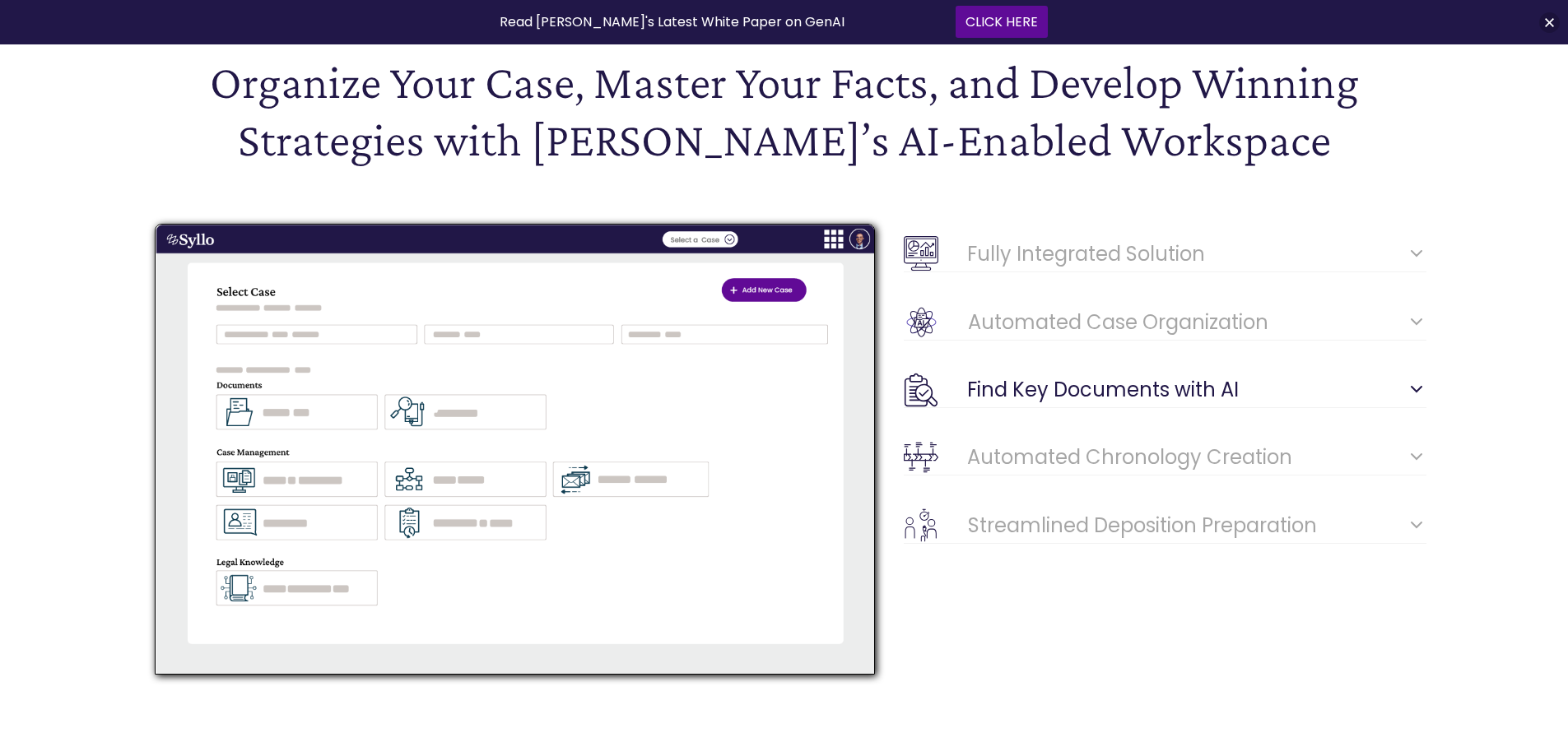 click on "Find Key Documents with AI" at bounding box center (1197, 390) 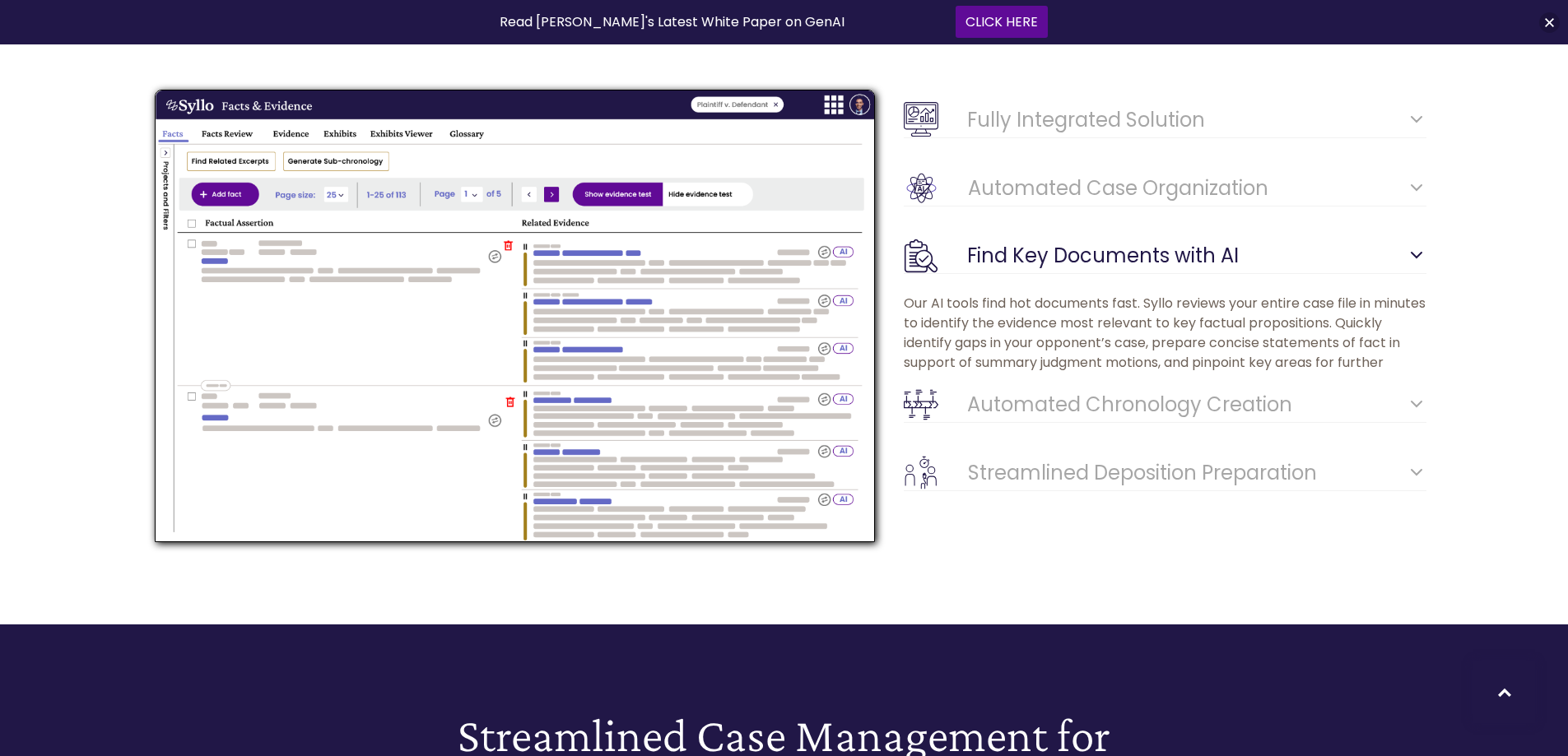 scroll, scrollTop: 306, scrollLeft: 0, axis: vertical 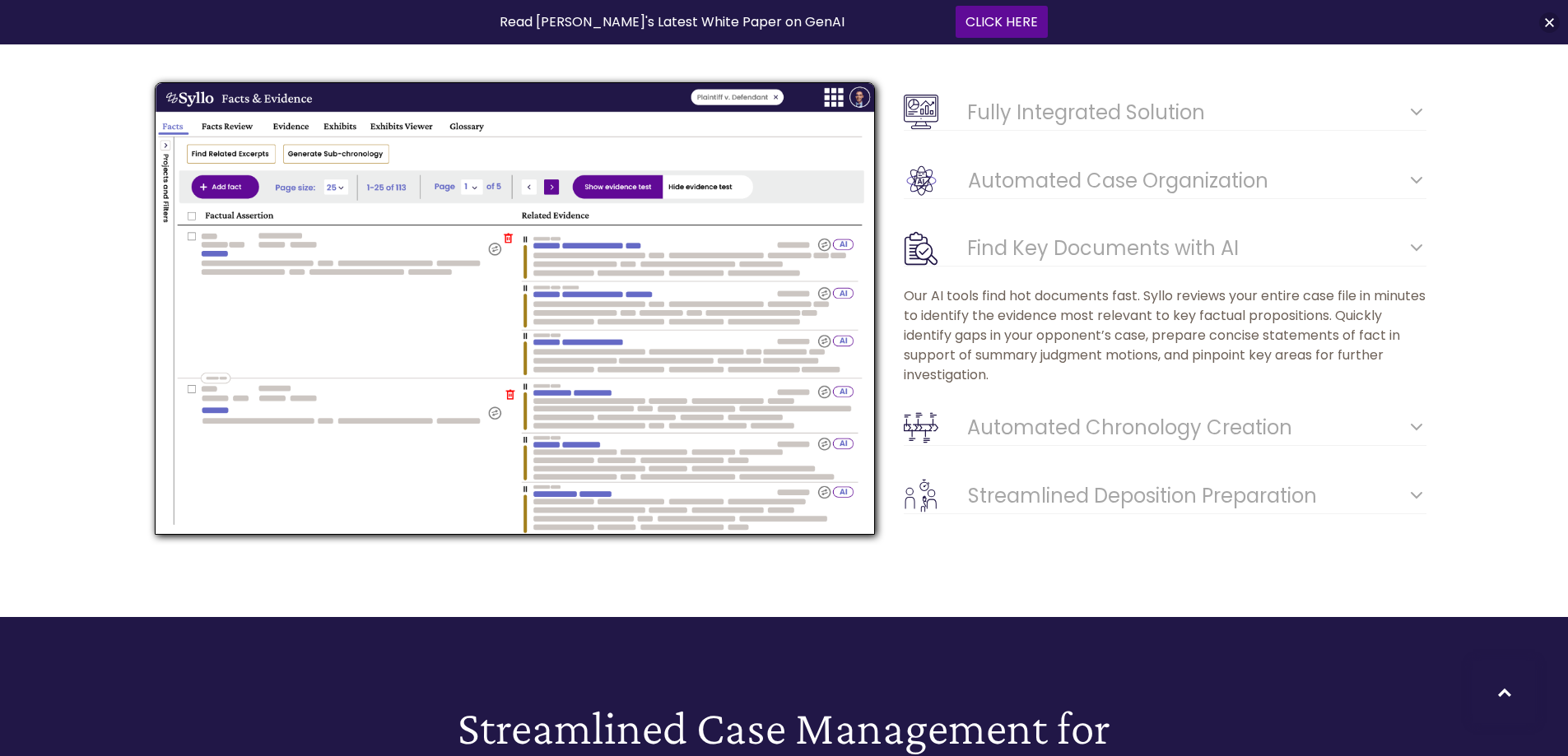 drag, startPoint x: 906, startPoint y: 294, endPoint x: 1098, endPoint y: 382, distance: 211.20606 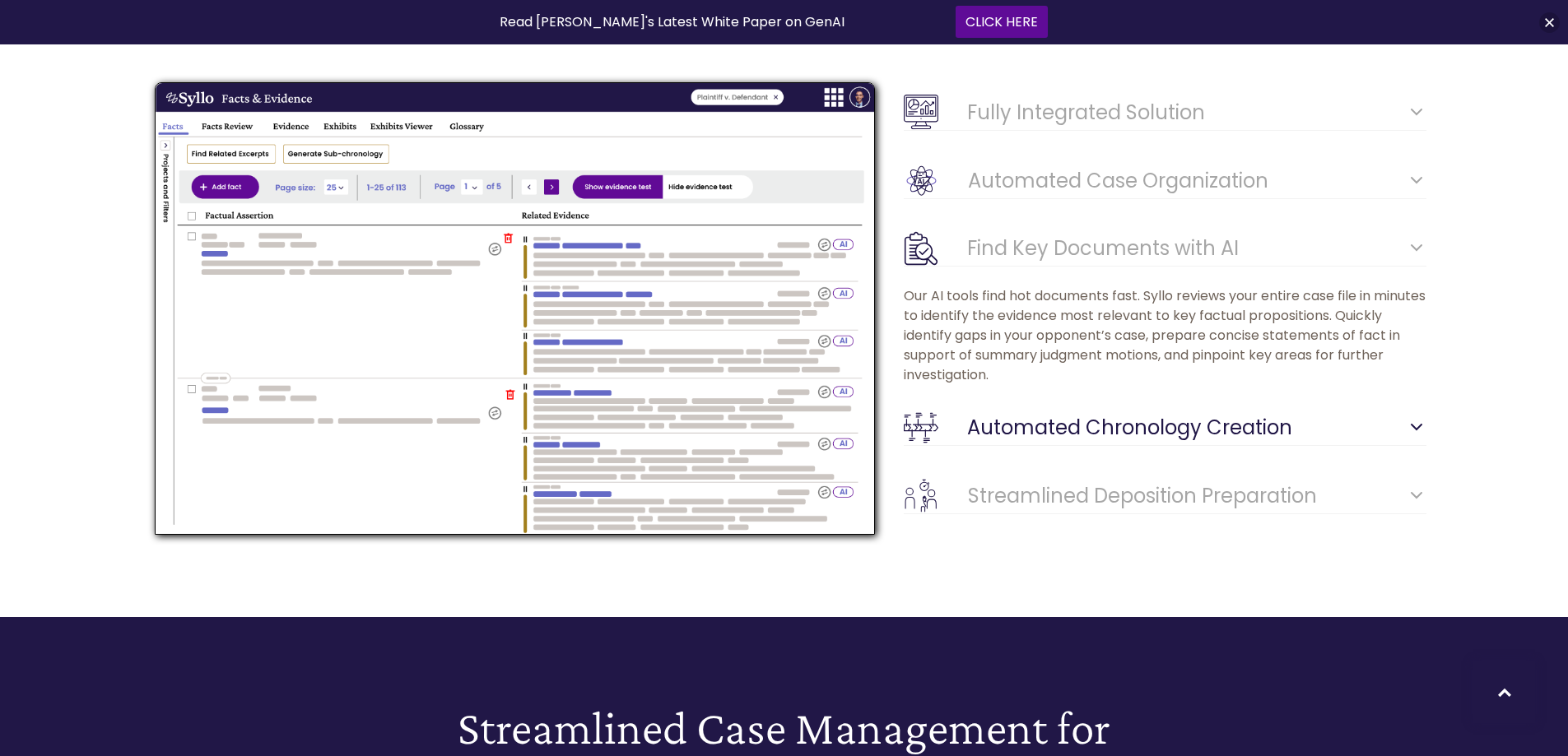 click on "Automated Chronology Creation" at bounding box center [1197, 428] 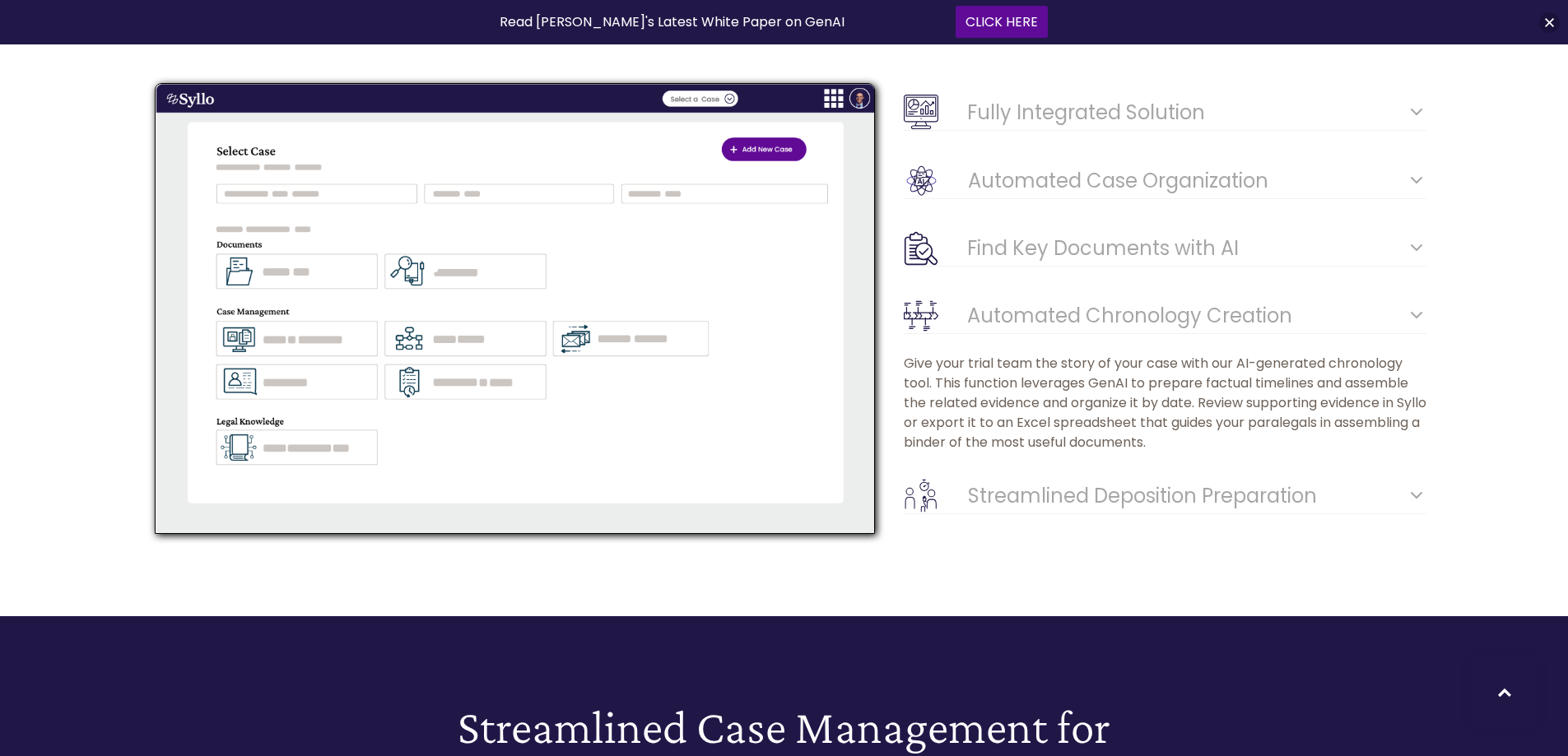 drag, startPoint x: 1276, startPoint y: 442, endPoint x: 907, endPoint y: 369, distance: 376.15157 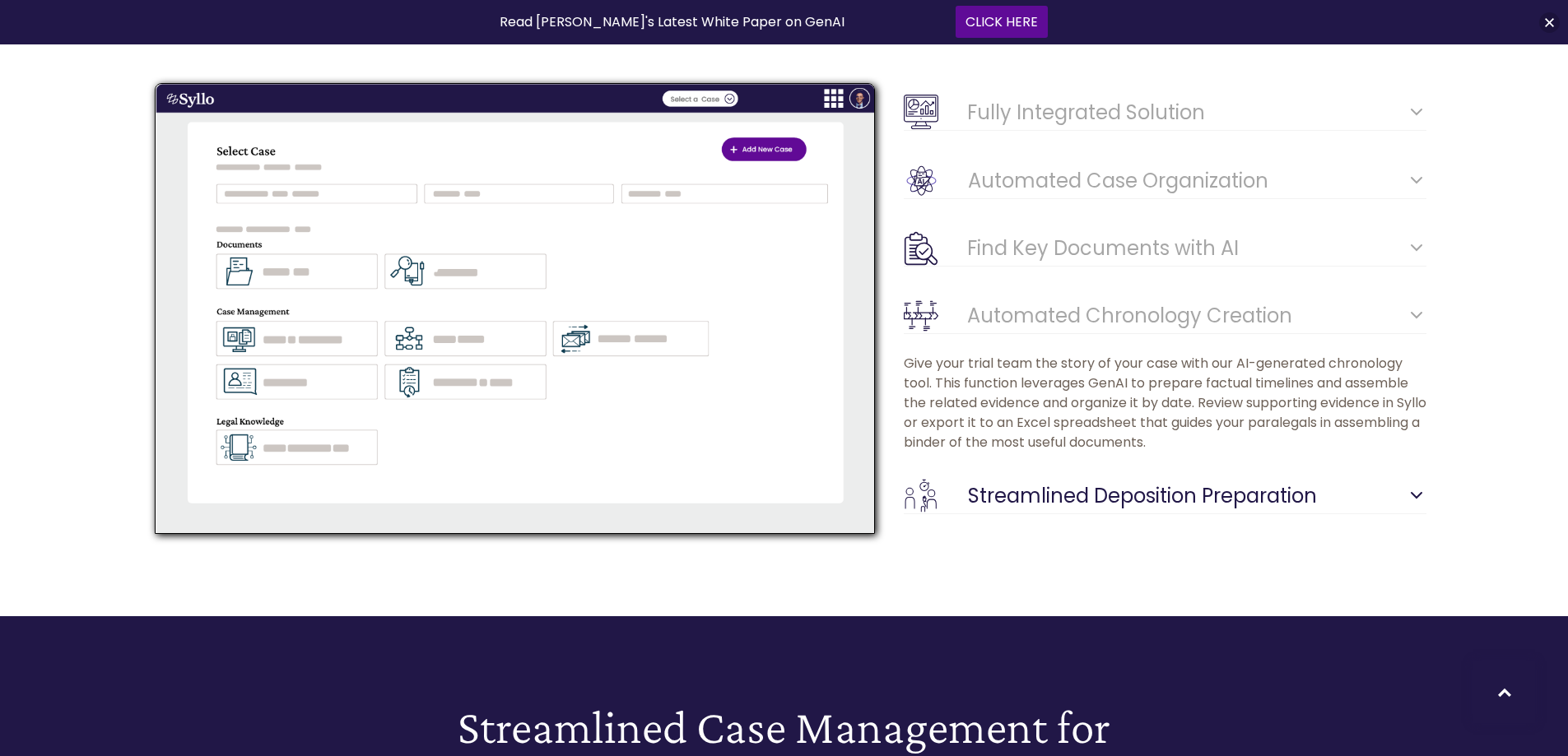click on "Streamlined Deposition Preparation" at bounding box center [1197, 496] 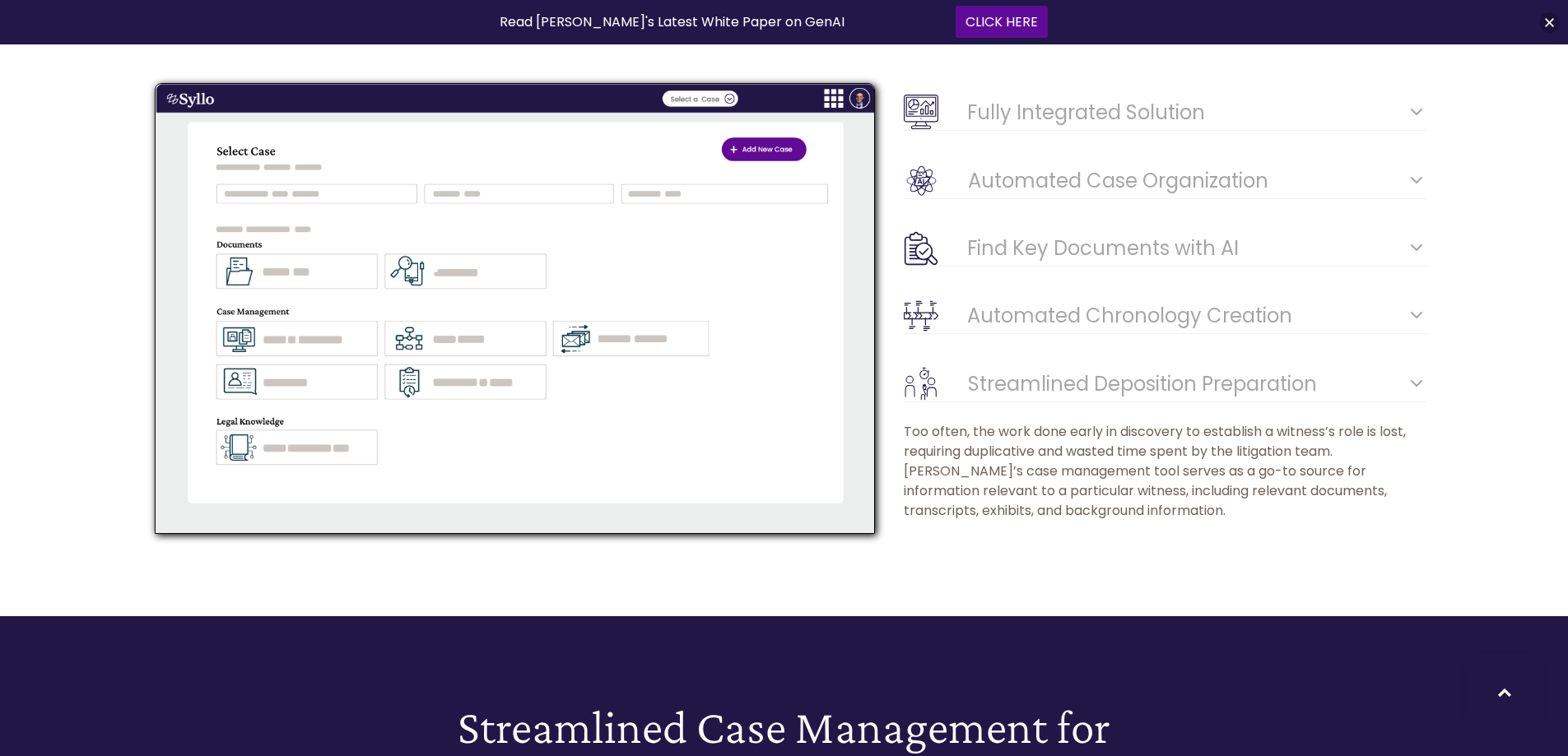 scroll, scrollTop: 471, scrollLeft: 0, axis: vertical 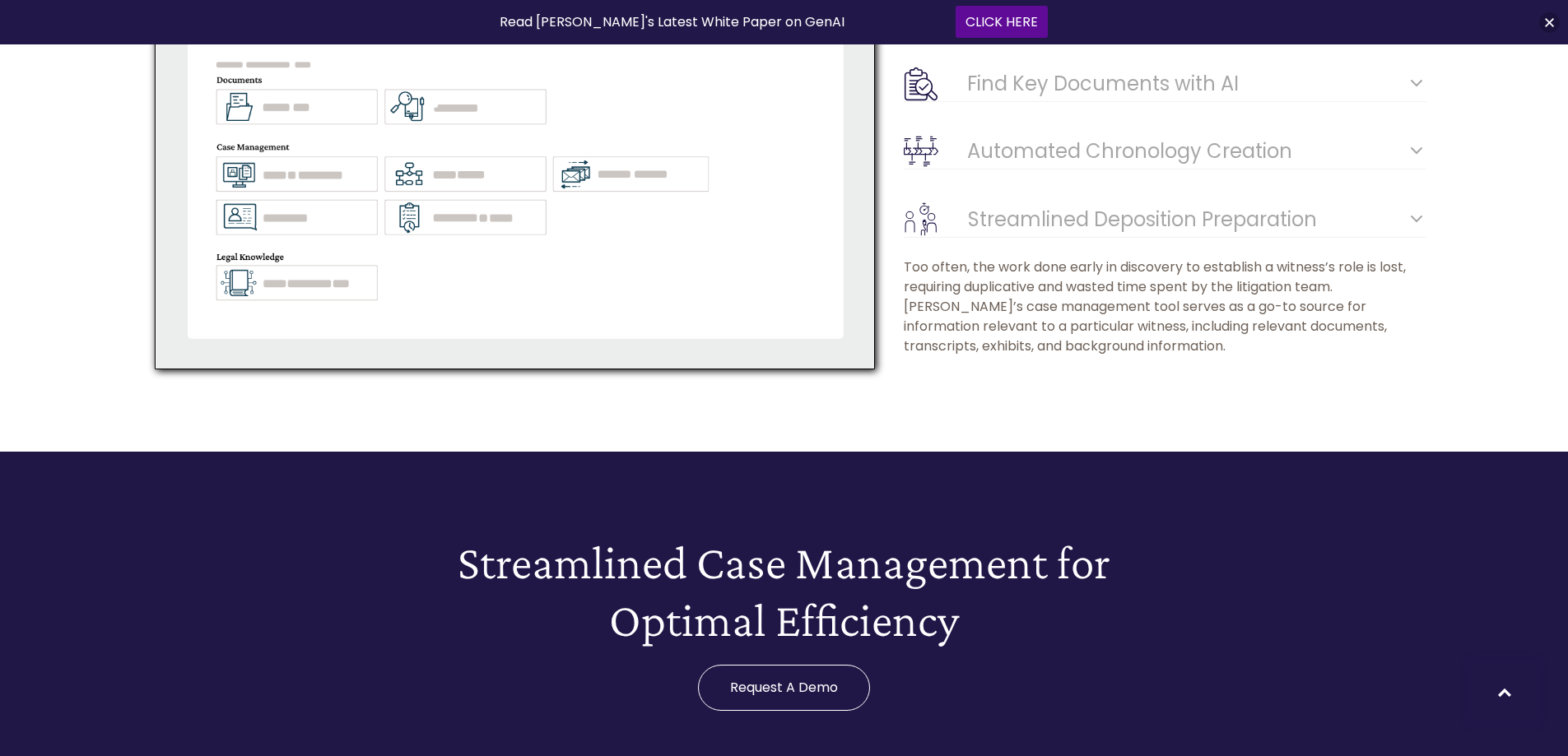 drag, startPoint x: 1130, startPoint y: 344, endPoint x: 896, endPoint y: 271, distance: 245.1224 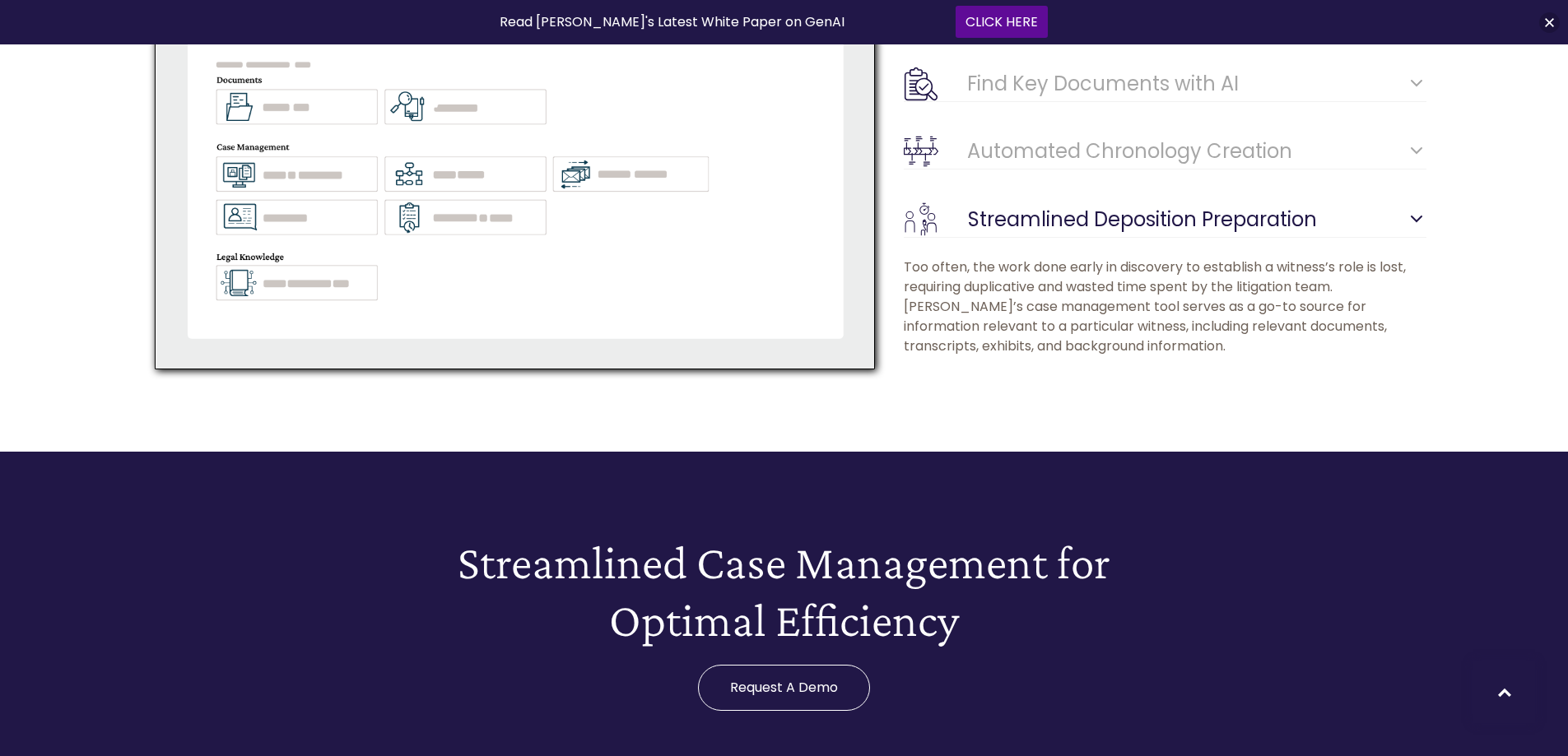 click on "Streamlined Deposition Preparation" at bounding box center [1197, 220] 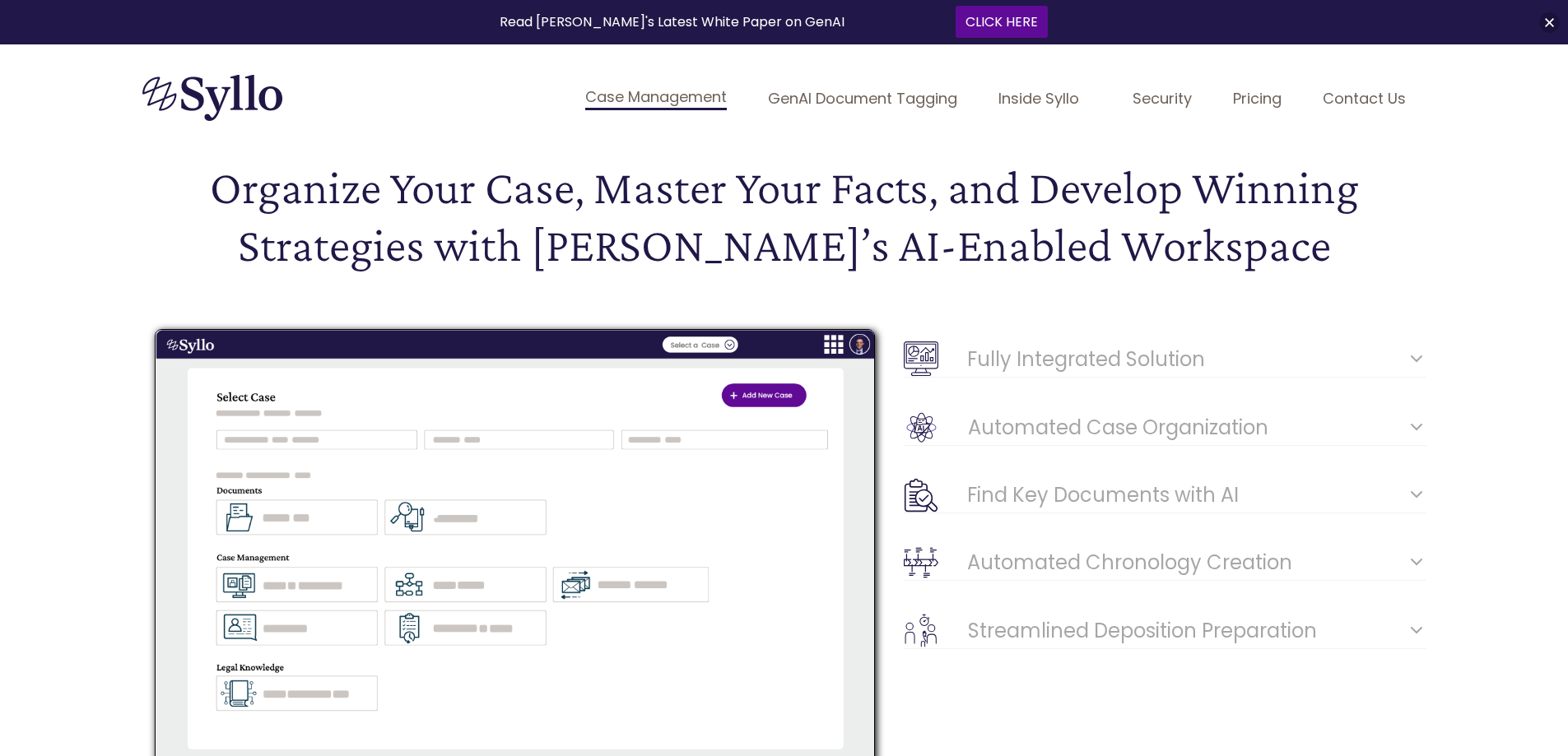 scroll, scrollTop: 0, scrollLeft: 0, axis: both 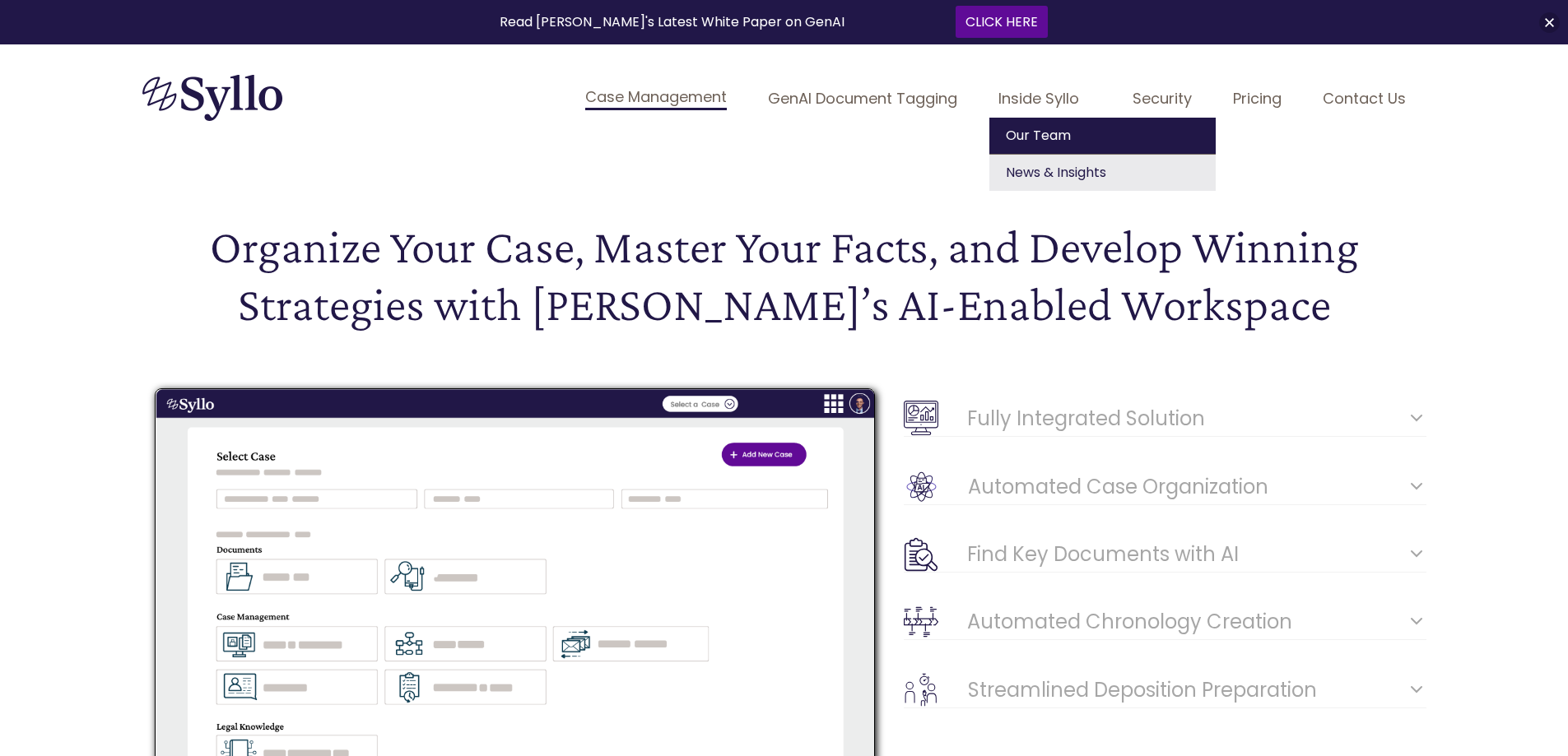 click on "Our Team" at bounding box center (1102, 136) 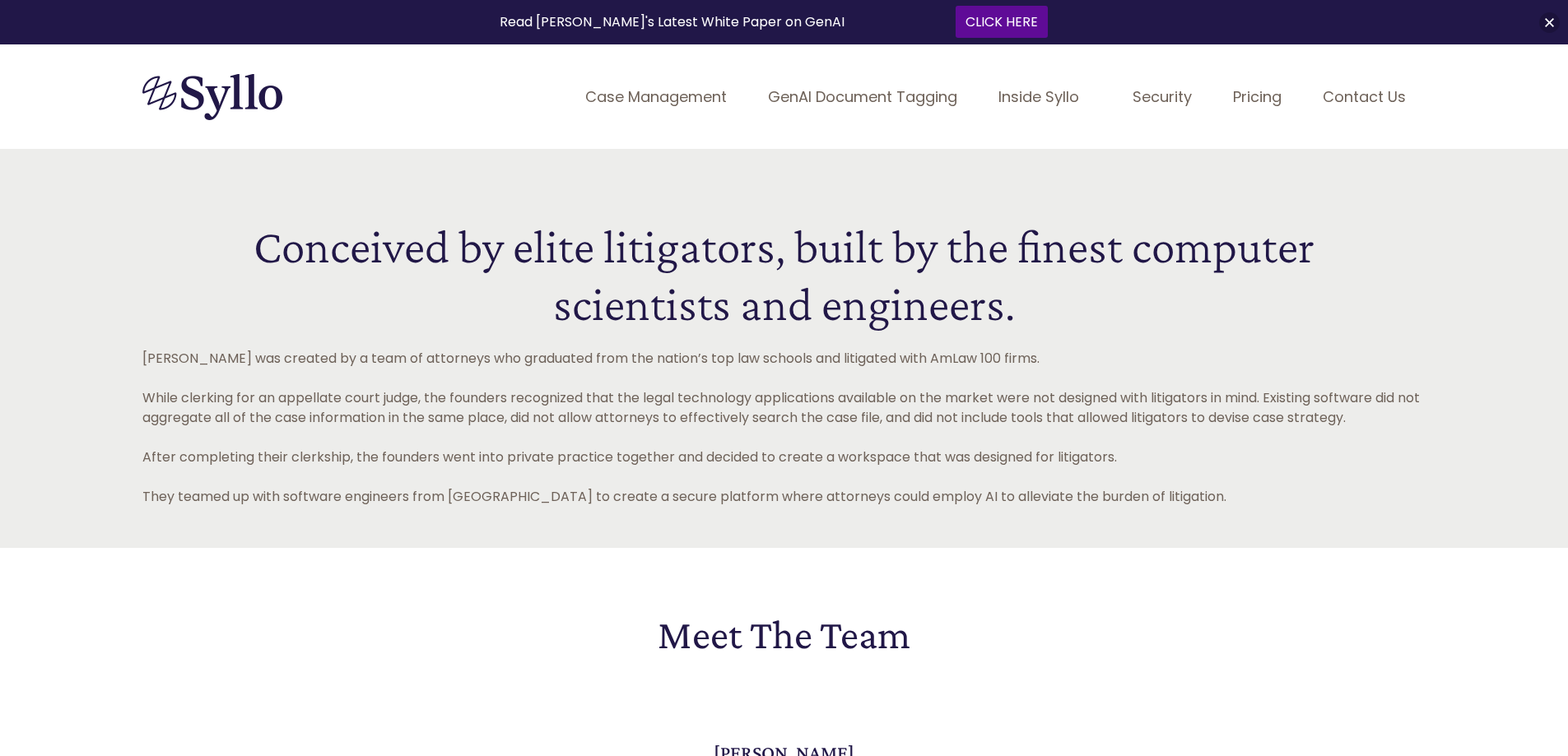 scroll, scrollTop: 0, scrollLeft: 0, axis: both 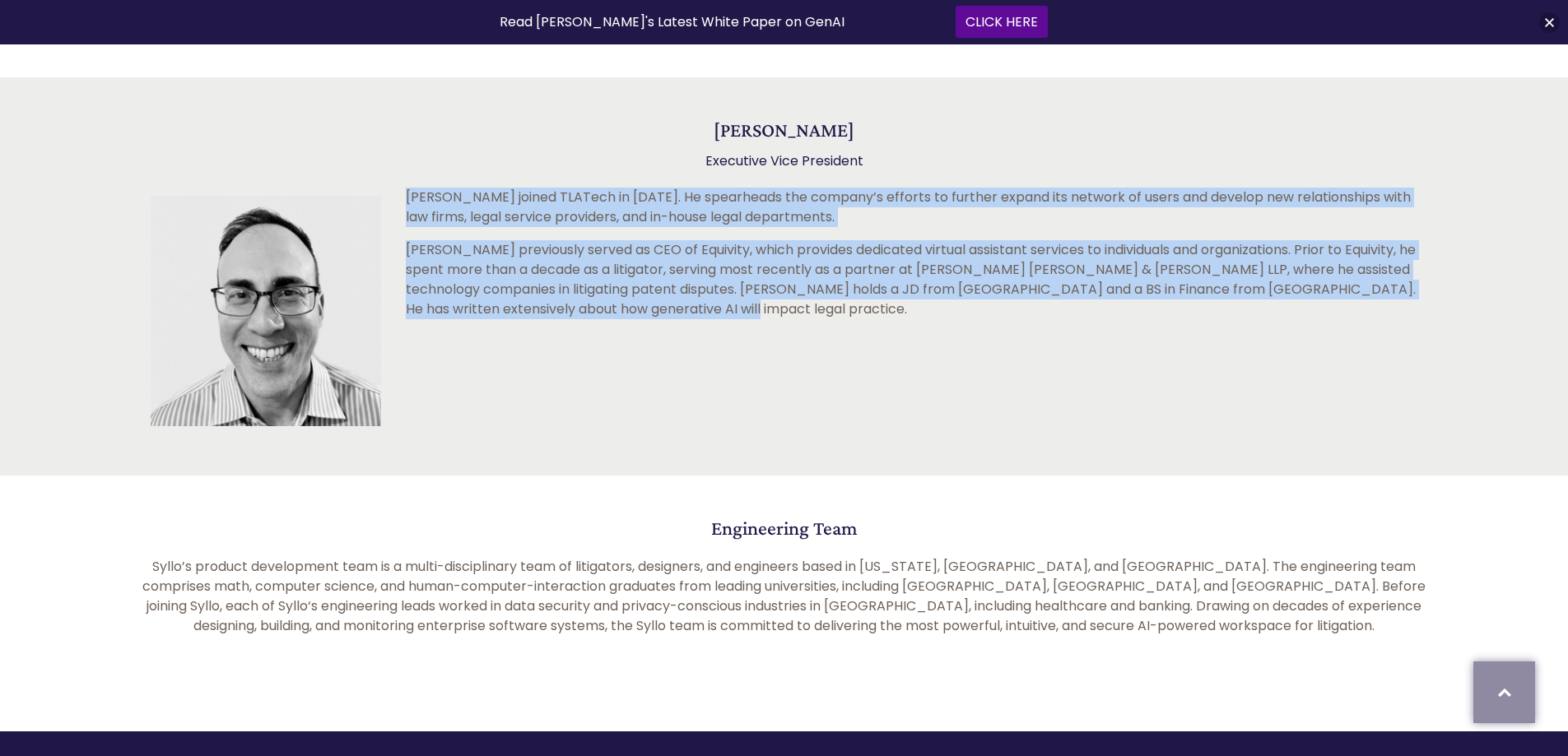 drag, startPoint x: 780, startPoint y: 306, endPoint x: 386, endPoint y: 184, distance: 412.4561 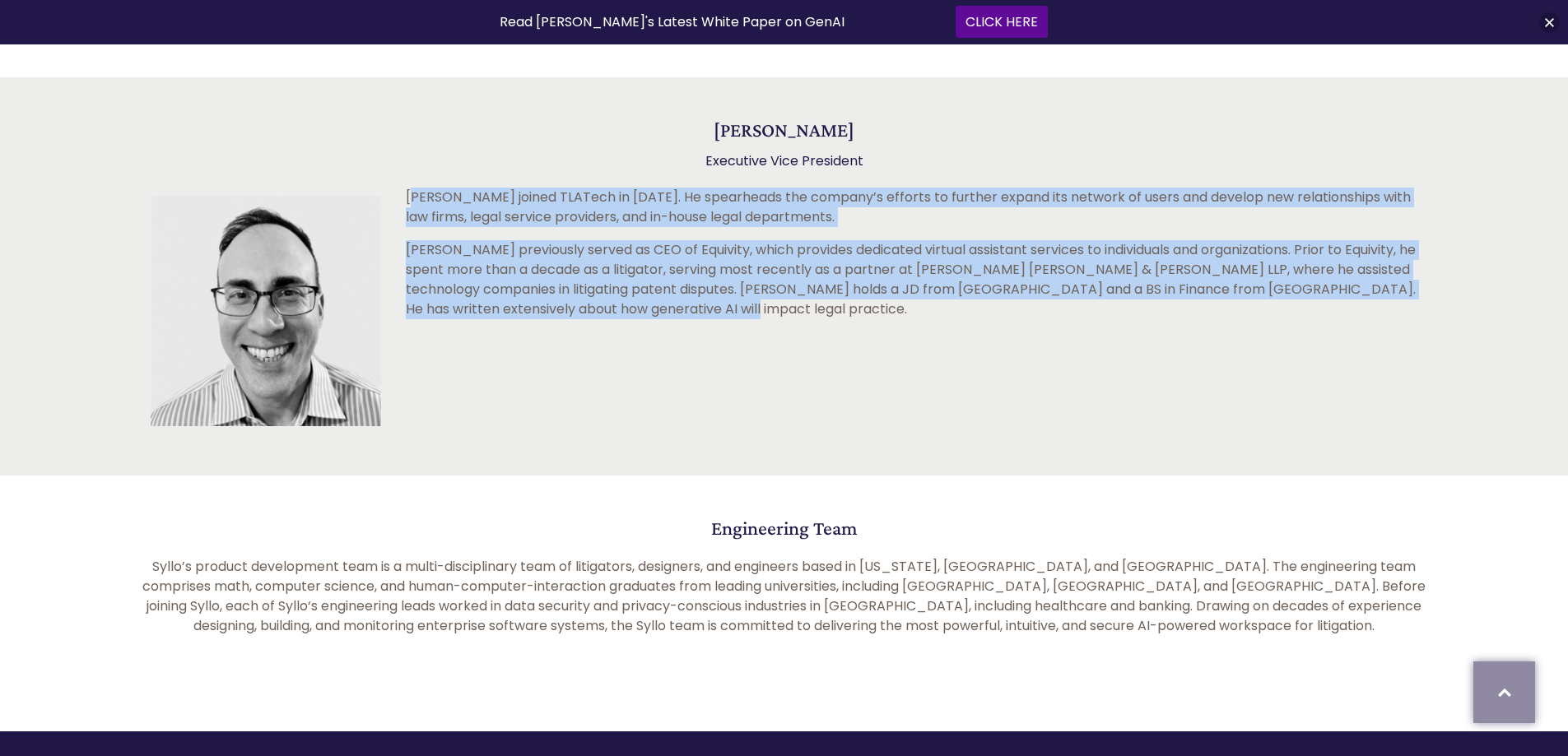 drag, startPoint x: 775, startPoint y: 352, endPoint x: 410, endPoint y: 188, distance: 400.15122 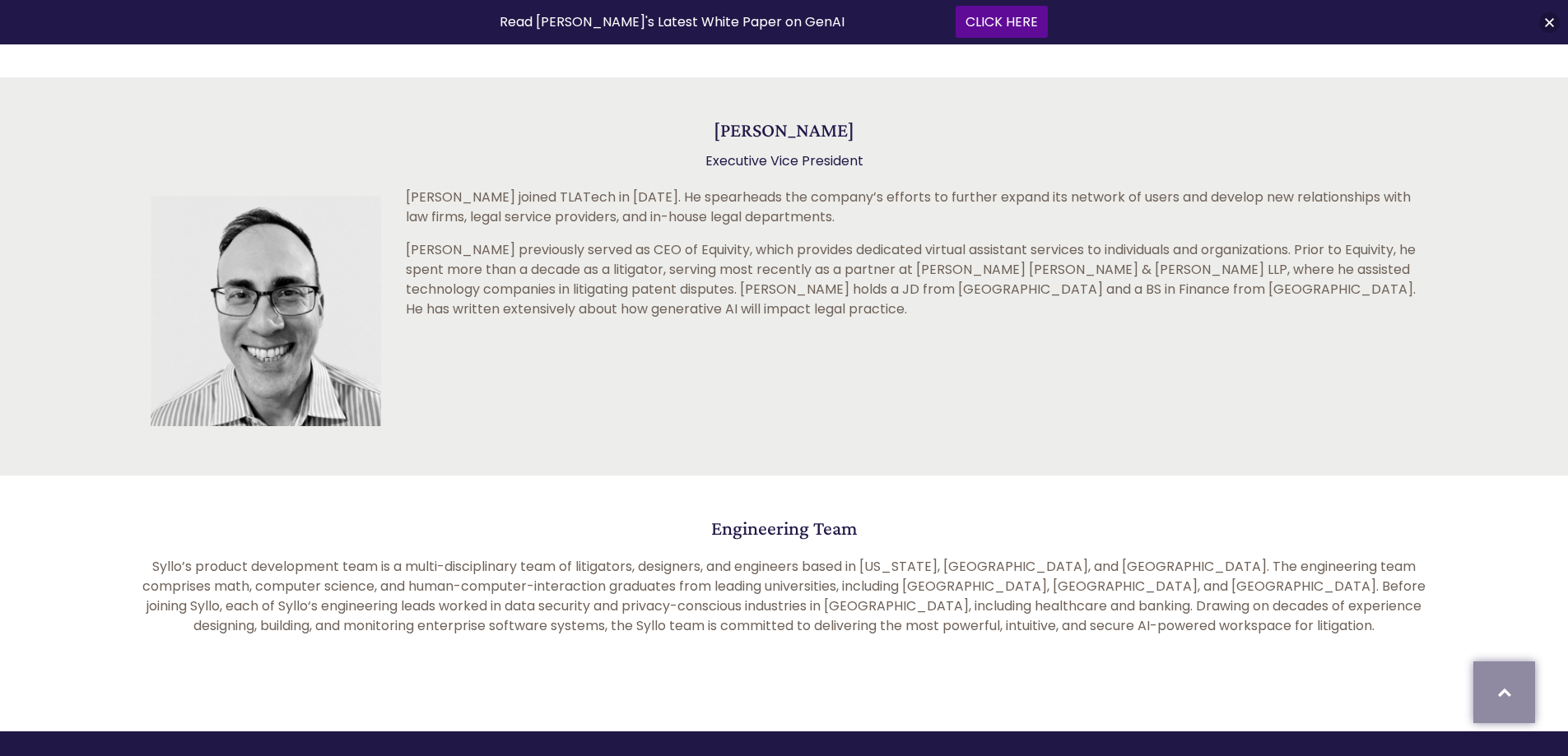 drag, startPoint x: 397, startPoint y: 191, endPoint x: 403, endPoint y: 199, distance: 10 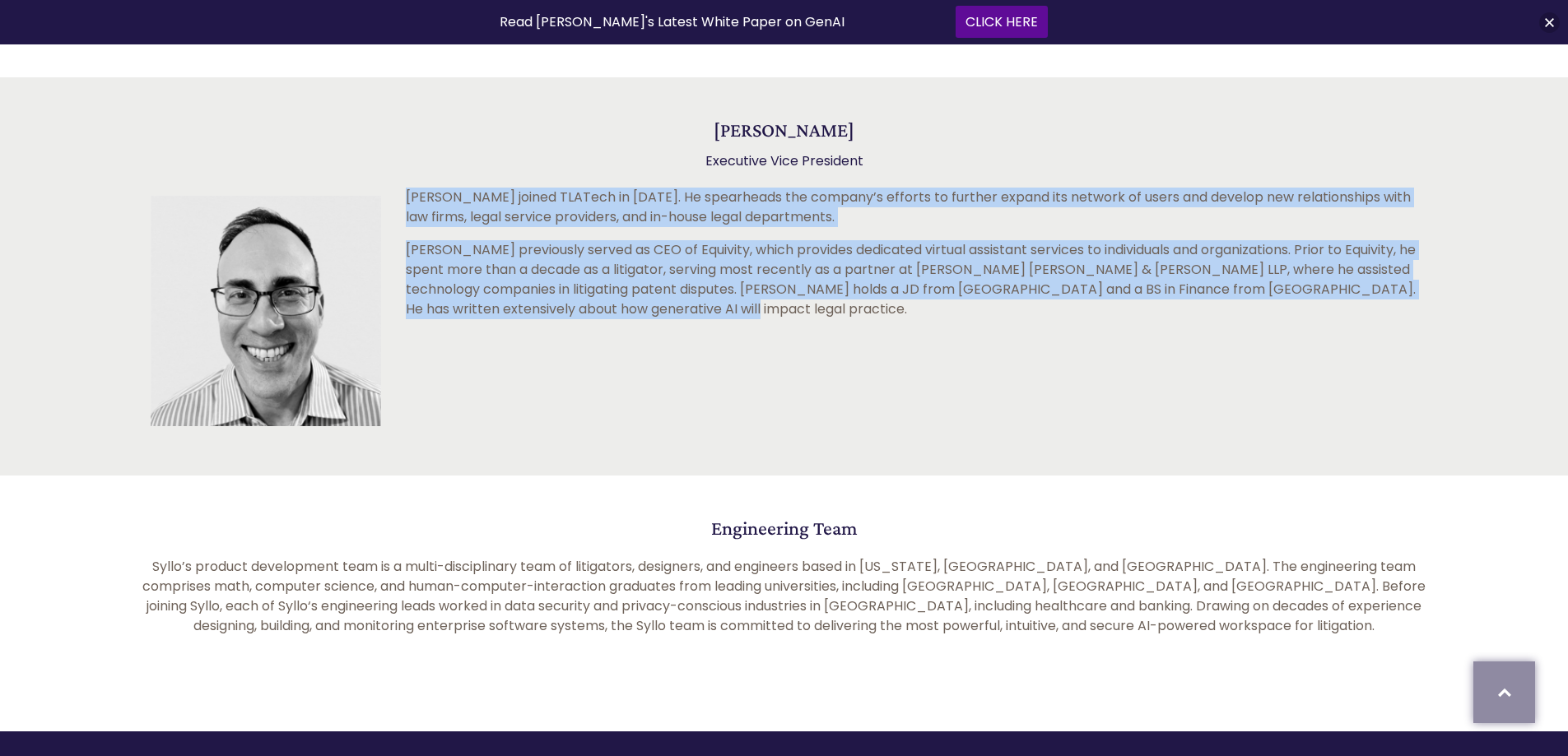 drag, startPoint x: 403, startPoint y: 199, endPoint x: 807, endPoint y: 335, distance: 426.2769 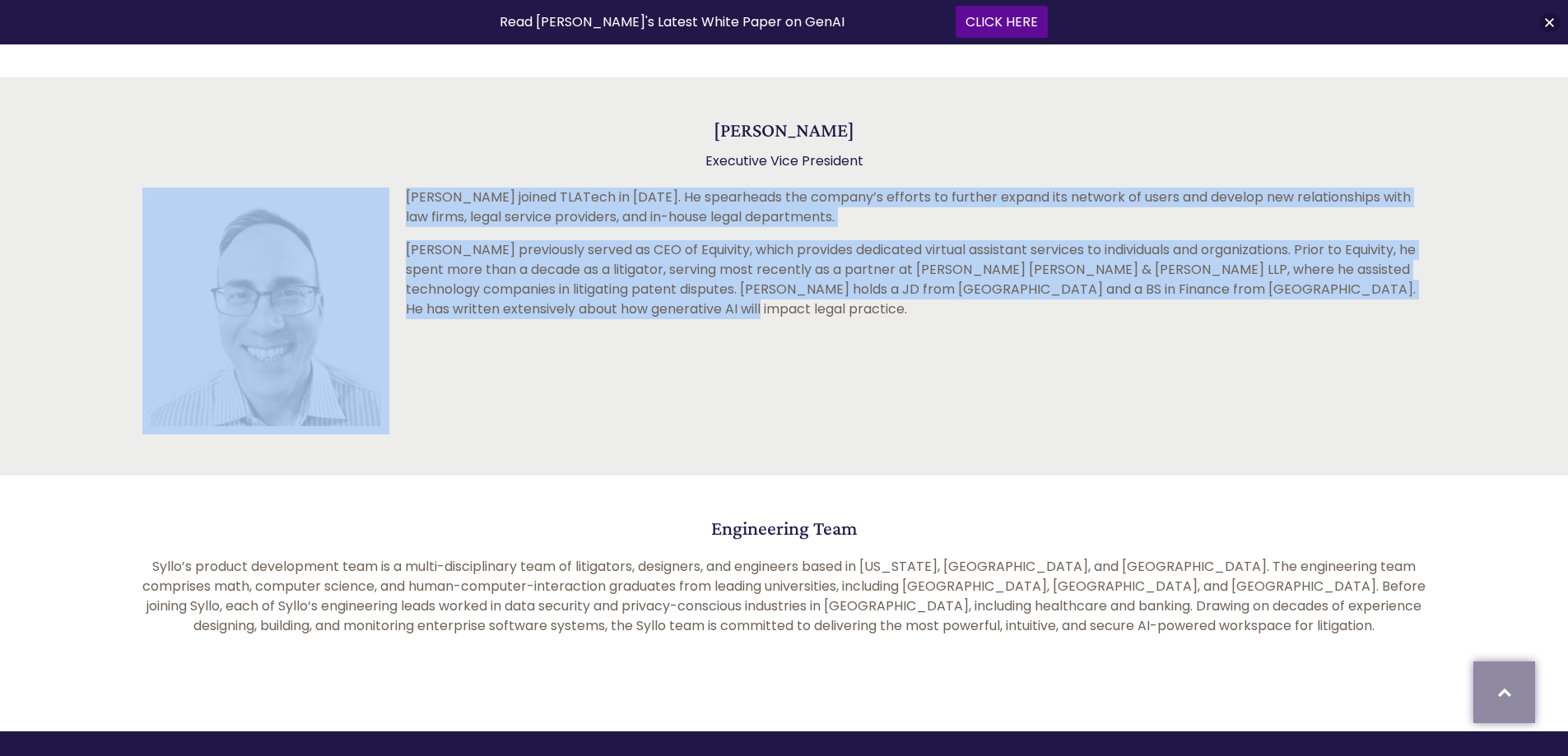 drag, startPoint x: 490, startPoint y: 246, endPoint x: 356, endPoint y: 196, distance: 143.02447 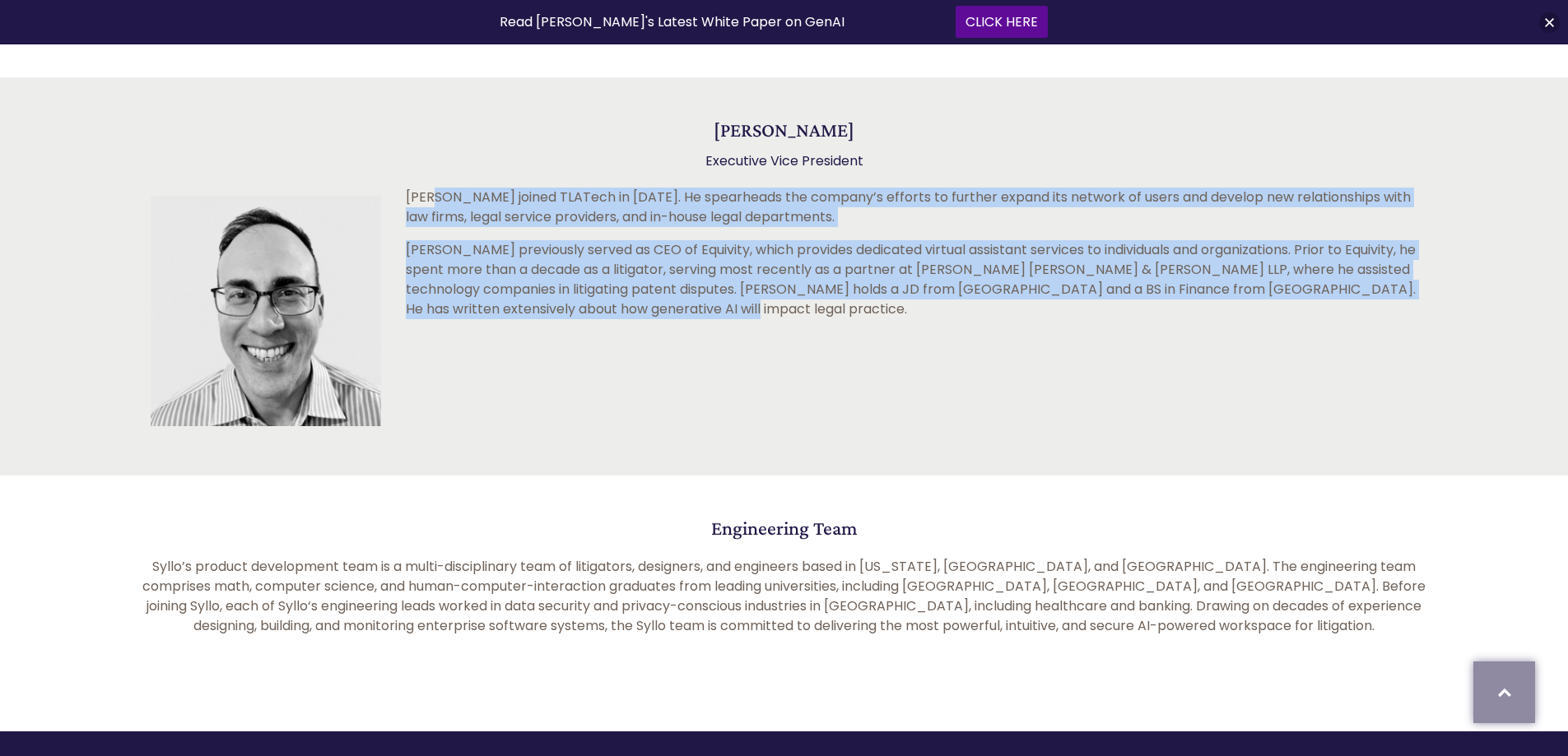 drag, startPoint x: 872, startPoint y: 347, endPoint x: 425, endPoint y: 190, distance: 473.76999 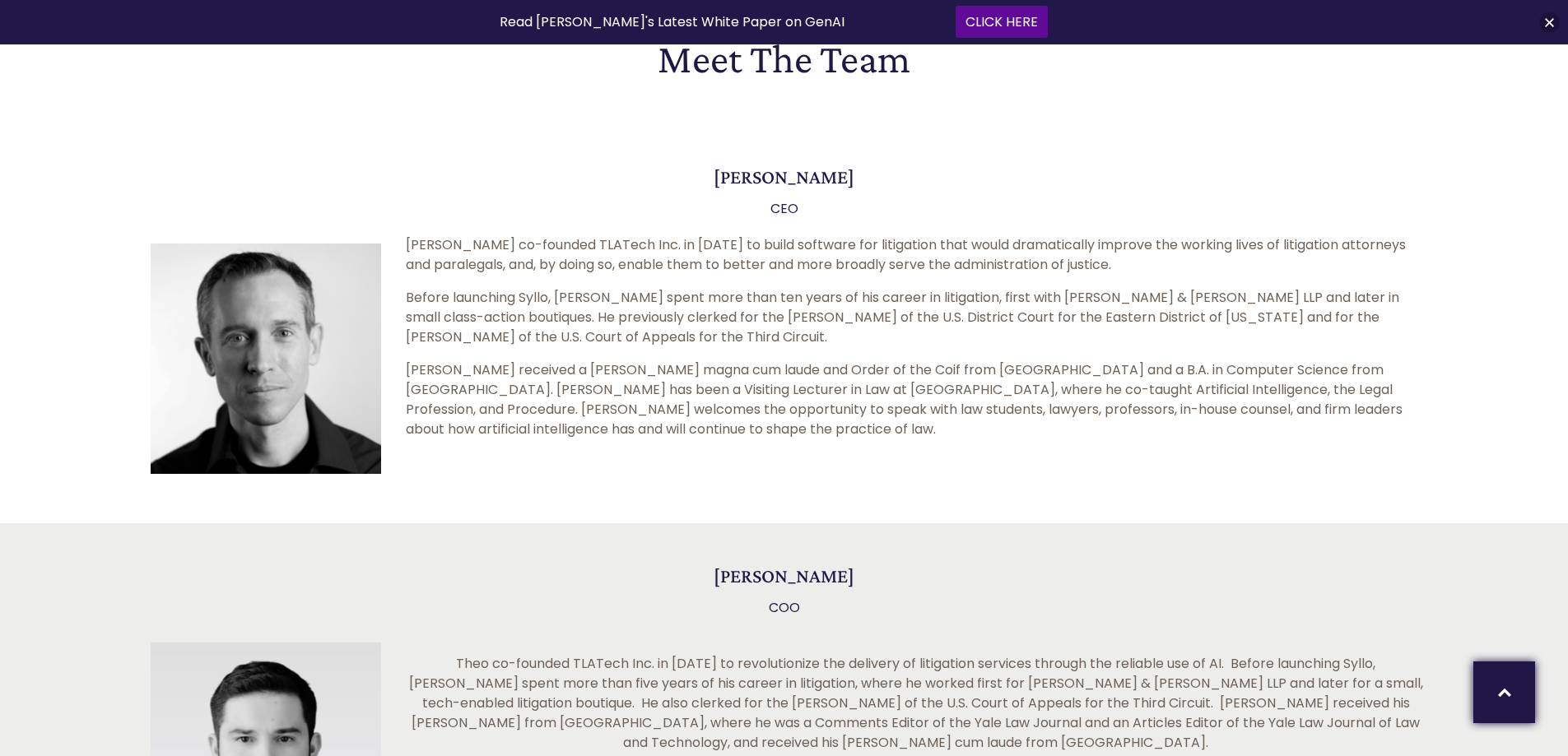 scroll, scrollTop: 658, scrollLeft: 0, axis: vertical 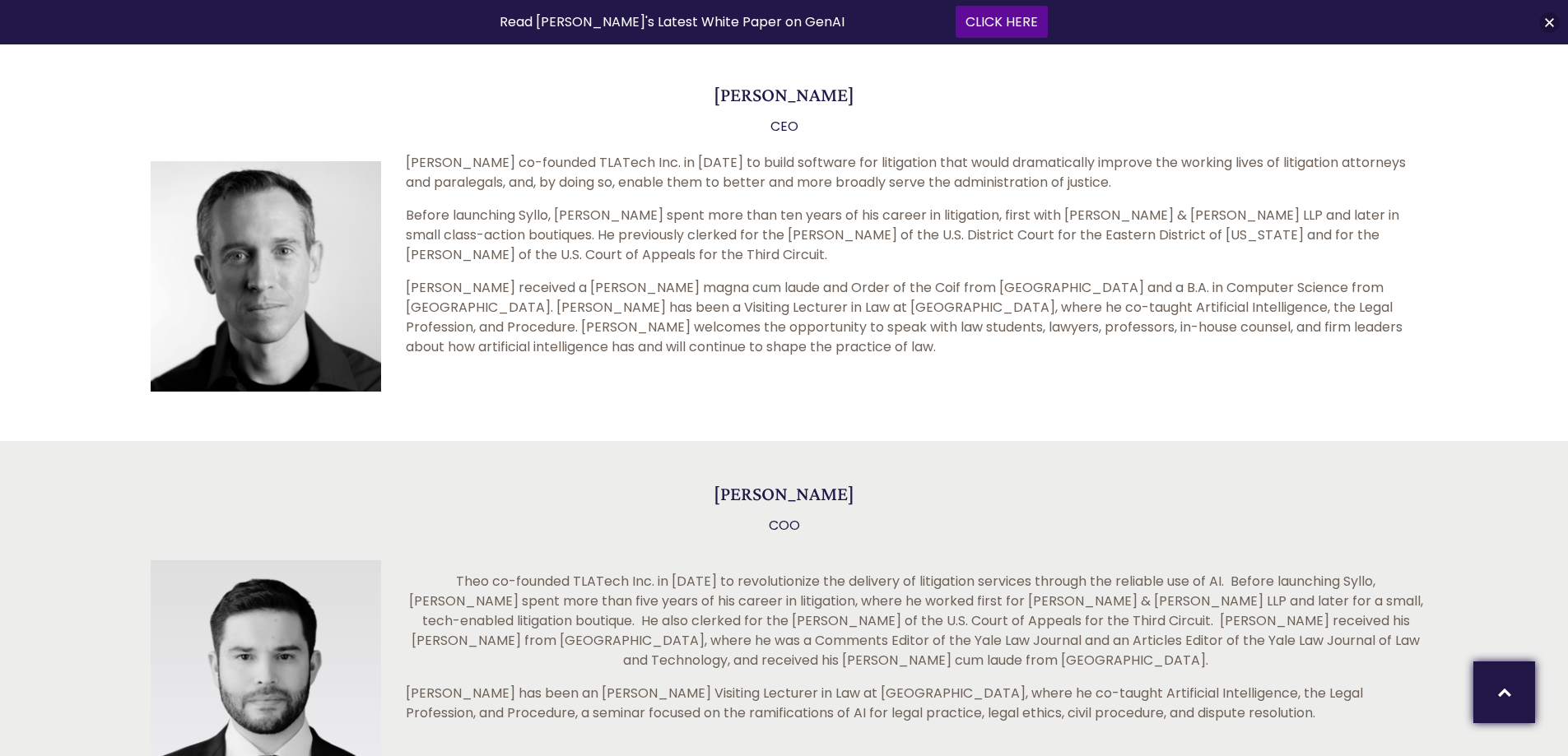 click on "[PERSON_NAME] 															 CEO
[PERSON_NAME] co-founded TLATech Inc. in [DATE] to build software for litigation that would dramatically improve the working lives of litigation attorneys and paralegals, and, by doing so, enable them to better and more broadly serve the administration of justice.
Before launching Syllo, [PERSON_NAME] spent more than ten years of his career in litigation, first with [PERSON_NAME] & [PERSON_NAME] LLP and later in small class-action boutiques. He previously clerked for the [PERSON_NAME] of the U.S. District Court for the Eastern District of [US_STATE] and for the [PERSON_NAME] of the U.S. Court of Appeals for the Third Circuit." at bounding box center (784, 241) 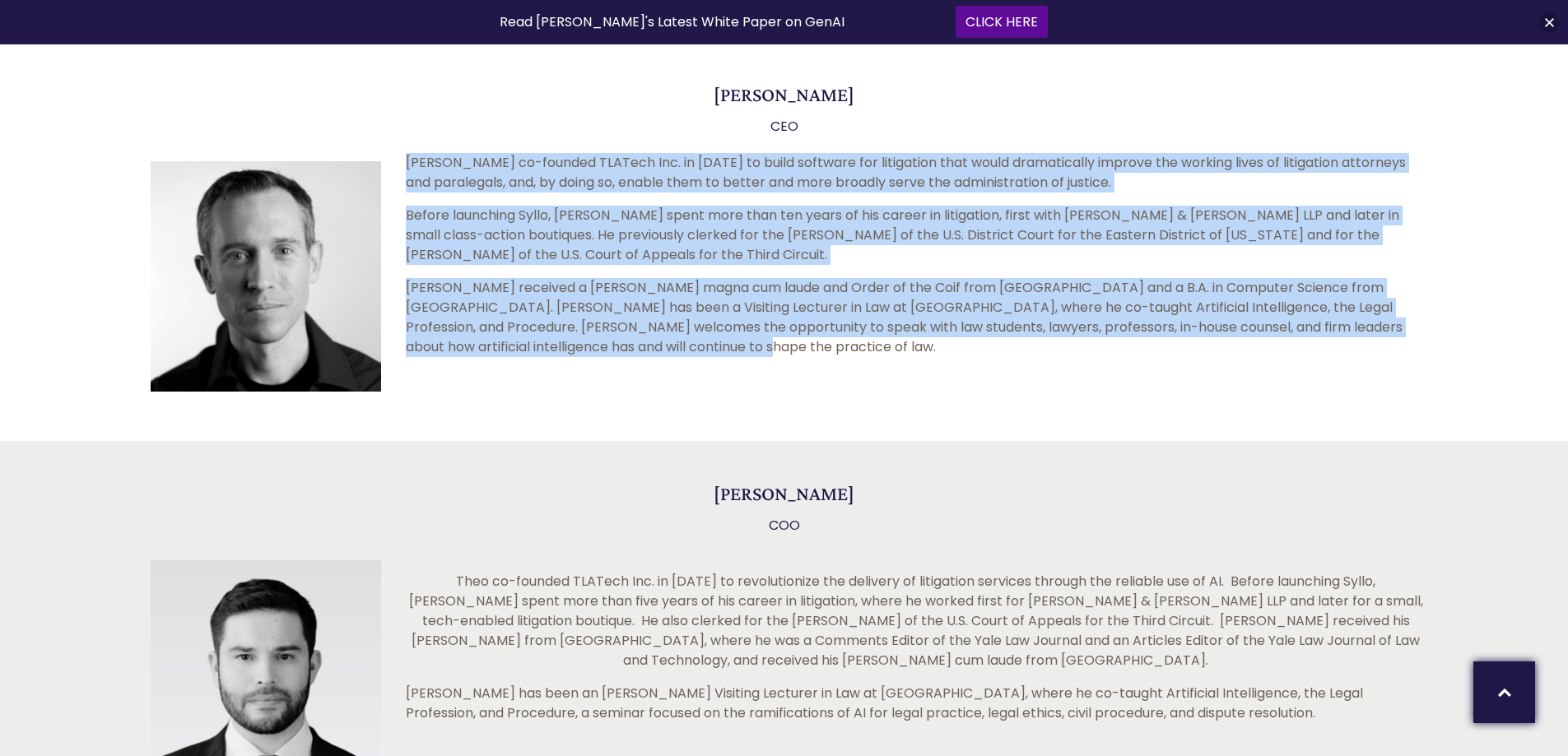 drag, startPoint x: 651, startPoint y: 359, endPoint x: 398, endPoint y: 160, distance: 321.88507 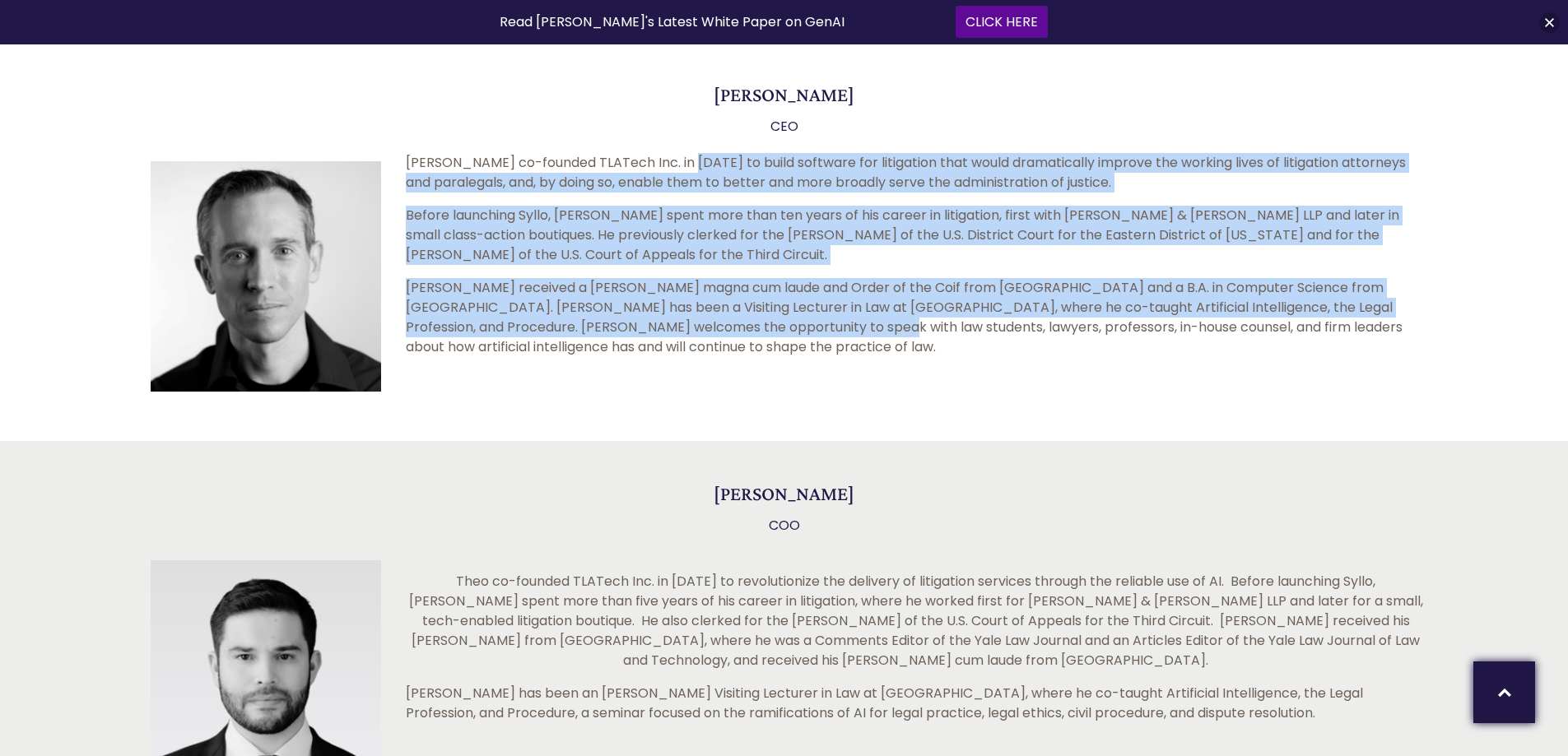 drag, startPoint x: 696, startPoint y: 334, endPoint x: 670, endPoint y: 144, distance: 191.7707 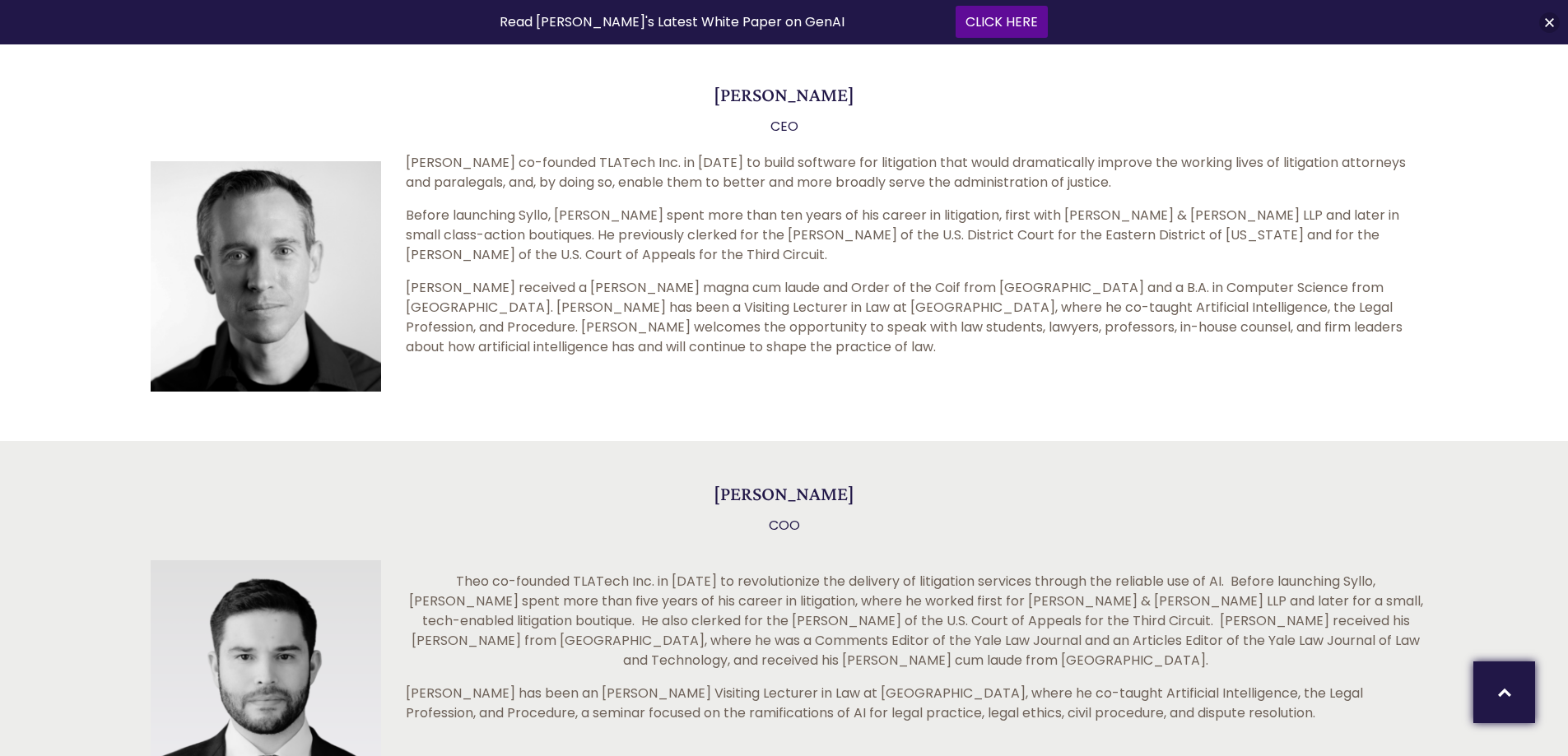 click on "[PERSON_NAME] co-founded TLATech Inc. in [DATE] to build software for litigation that would dramatically improve the working lives of litigation attorneys and paralegals, and, by doing so, enable them to better and more broadly serve the administration of justice." at bounding box center (784, 173) 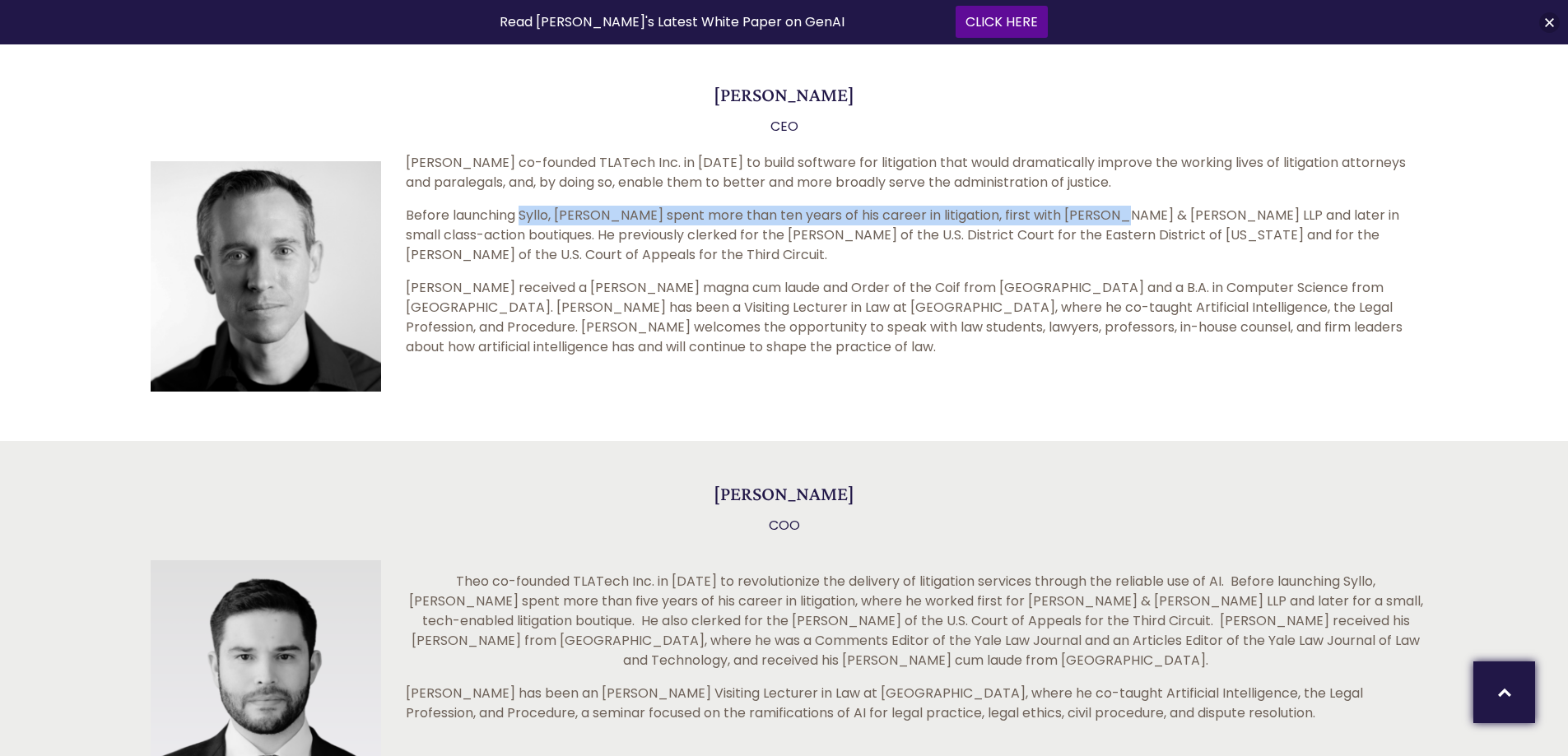 drag, startPoint x: 1104, startPoint y: 193, endPoint x: 519, endPoint y: 201, distance: 585.0547 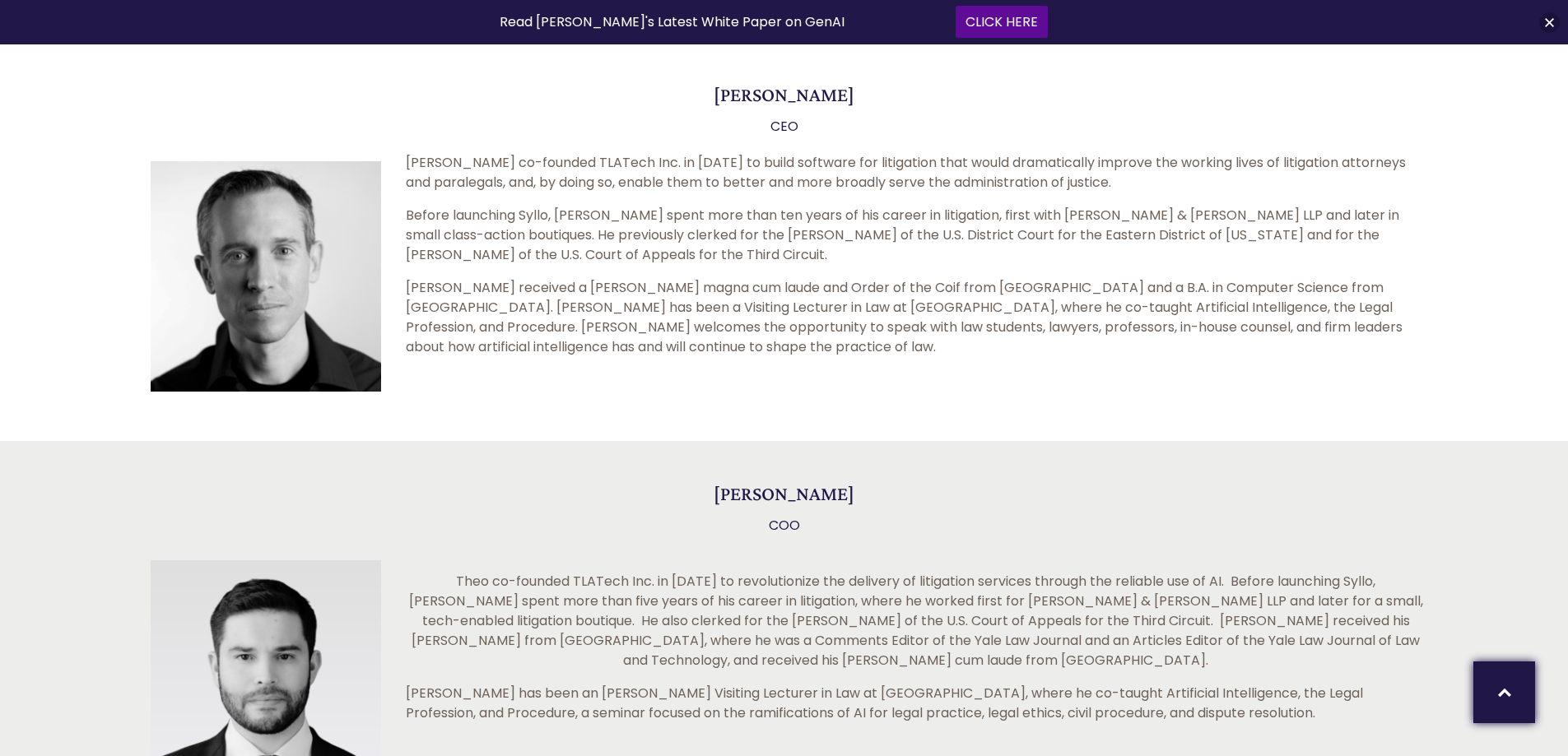 click on "[PERSON_NAME] co-founded TLATech Inc. in [DATE] to build software for litigation that would dramatically improve the working lives of litigation attorneys and paralegals, and, by doing so, enable them to better and more broadly serve the administration of justice.
Before launching Syllo, [PERSON_NAME] spent more than ten years of his career in litigation, first with [PERSON_NAME] & [PERSON_NAME] LLP and later in small class-action boutiques. He previously clerked for the [PERSON_NAME] of the U.S. District Court for the Eastern District of [US_STATE] and for the [PERSON_NAME] of the U.S. Court of Appeals for the Third Circuit." at bounding box center [784, 255] 